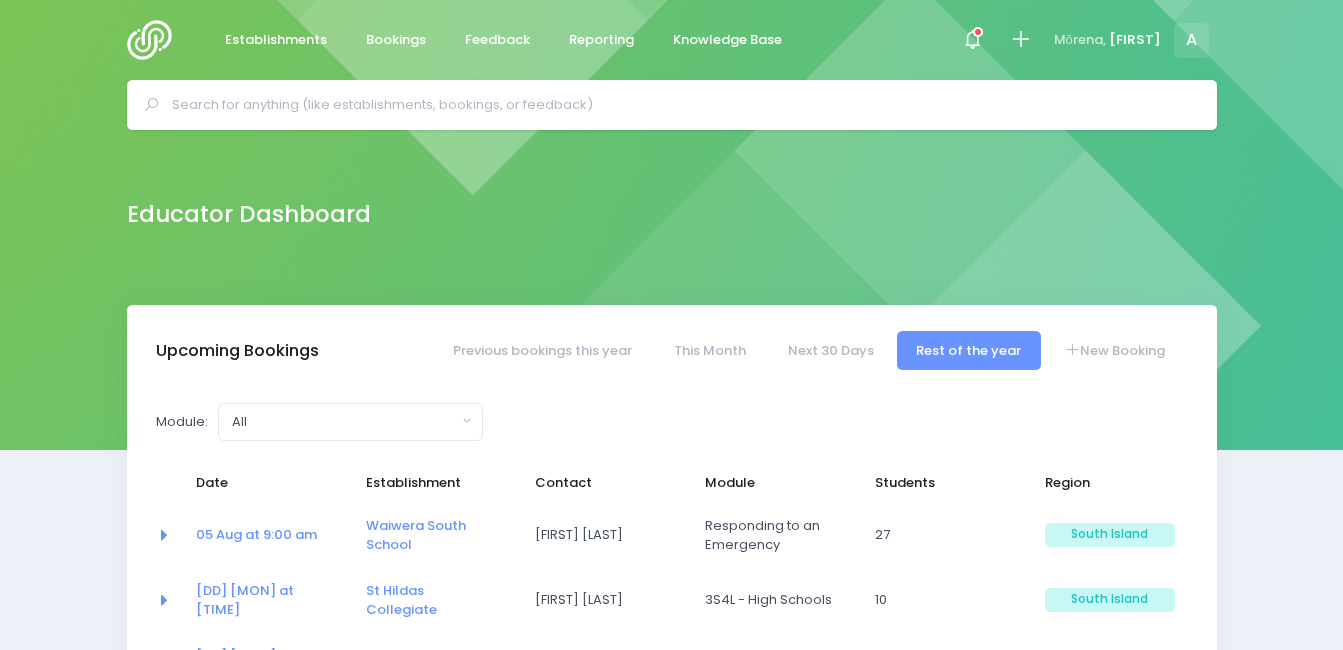 select on "5" 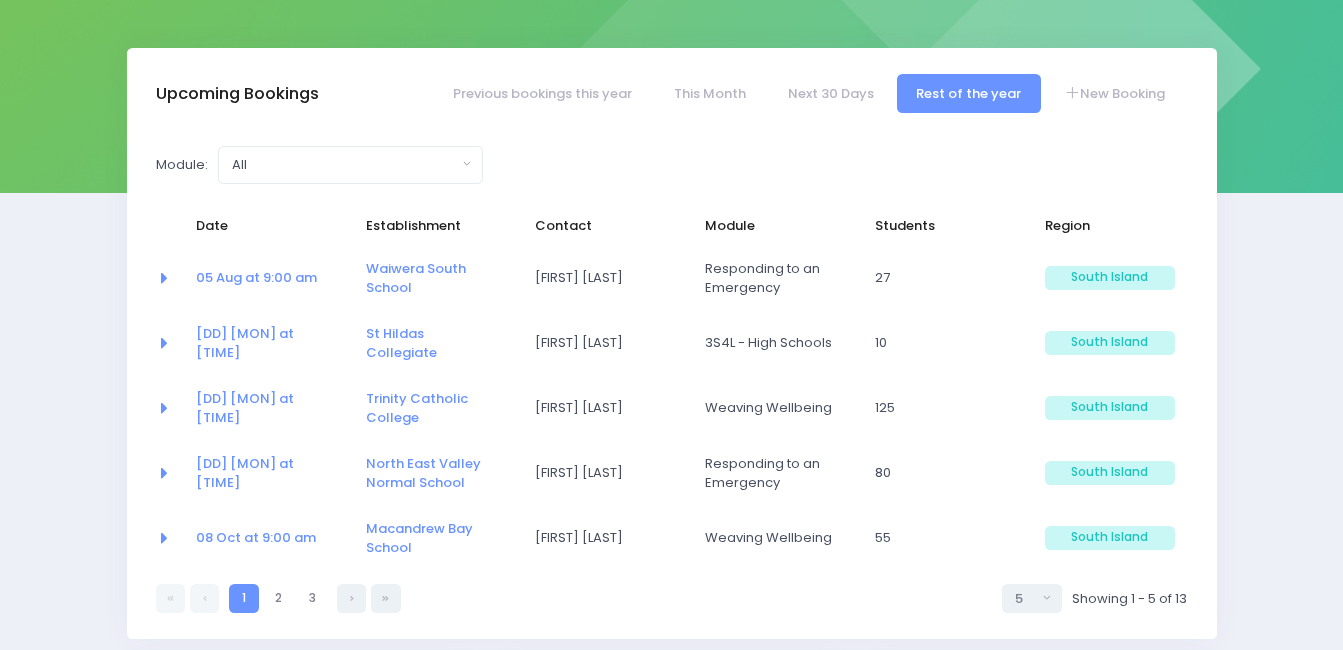 scroll, scrollTop: 257, scrollLeft: 0, axis: vertical 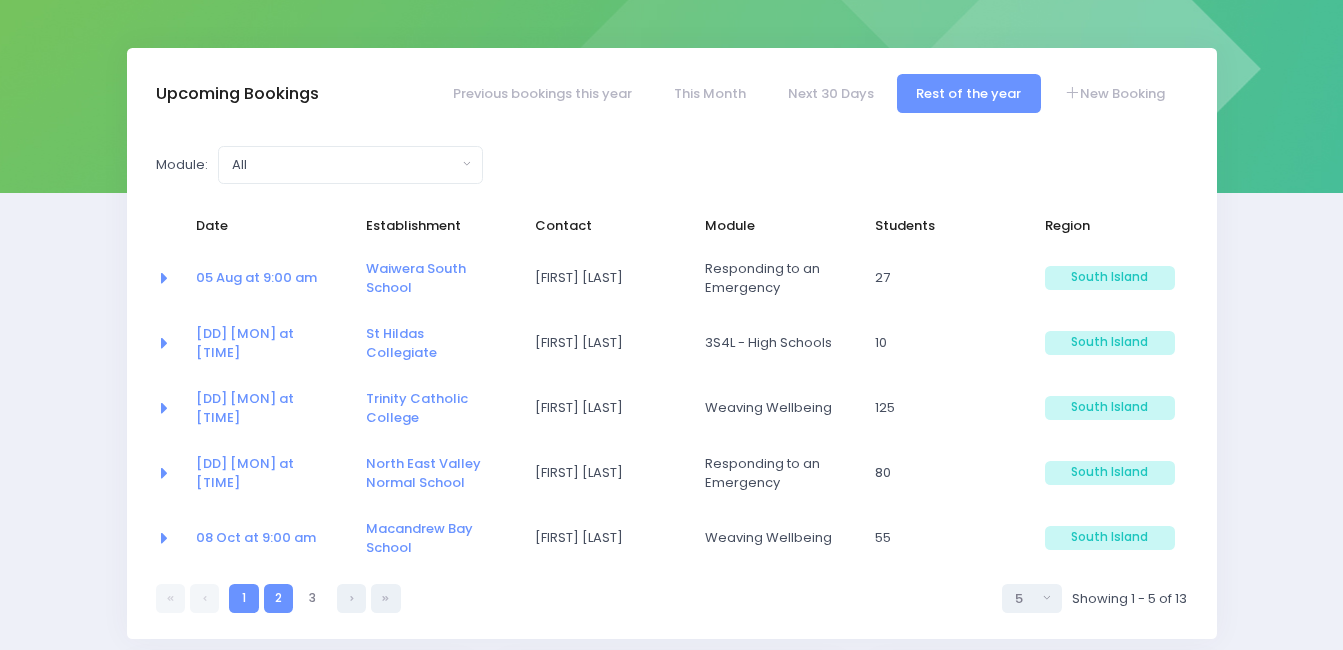 click on "2" at bounding box center [278, 598] 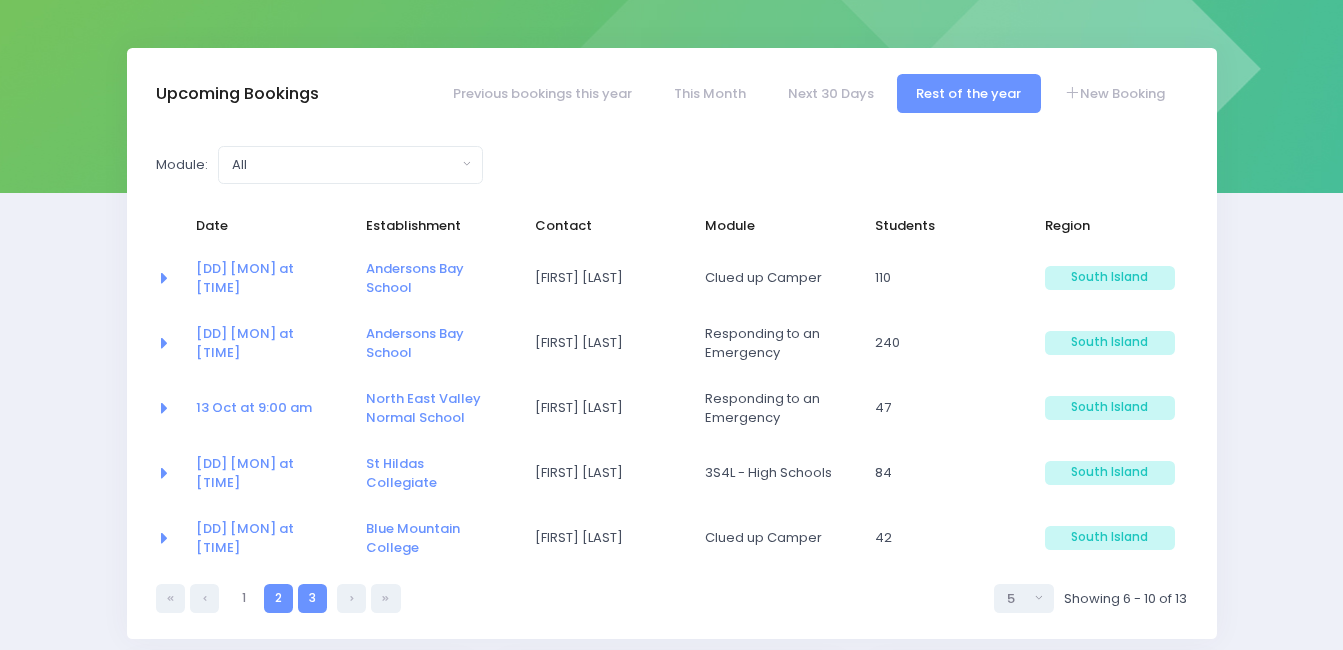 click on "3" at bounding box center [312, 598] 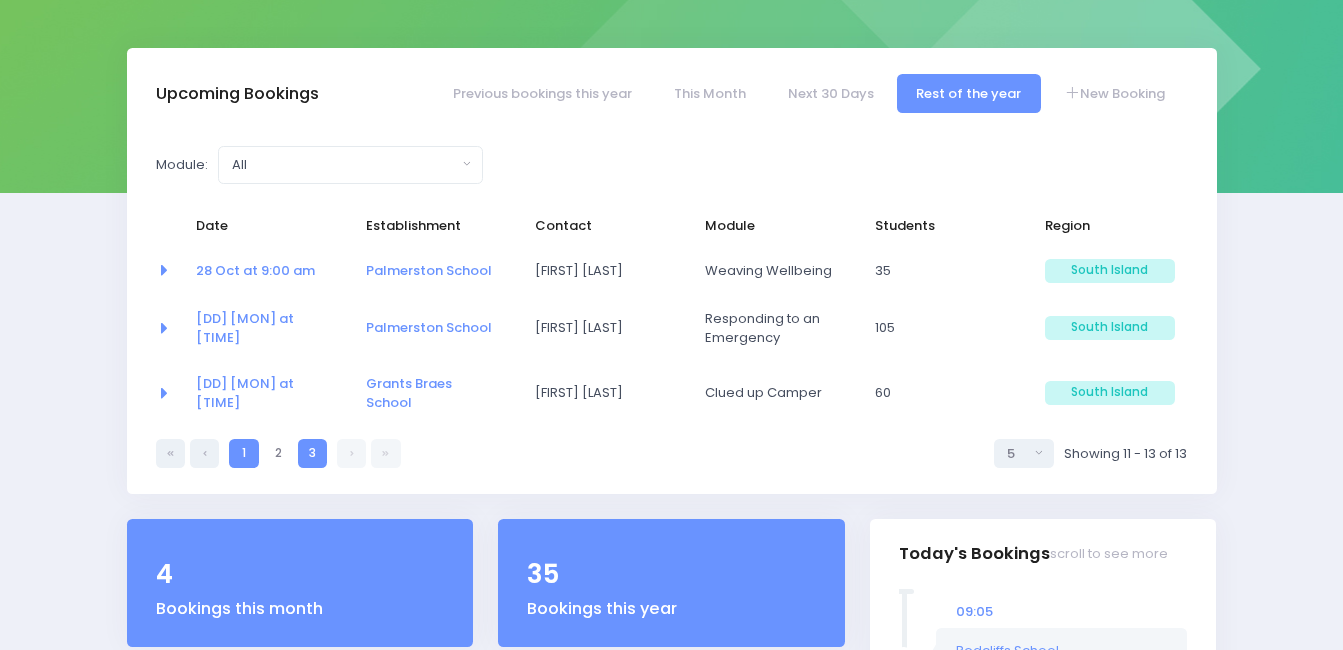 click on "1" at bounding box center [243, 453] 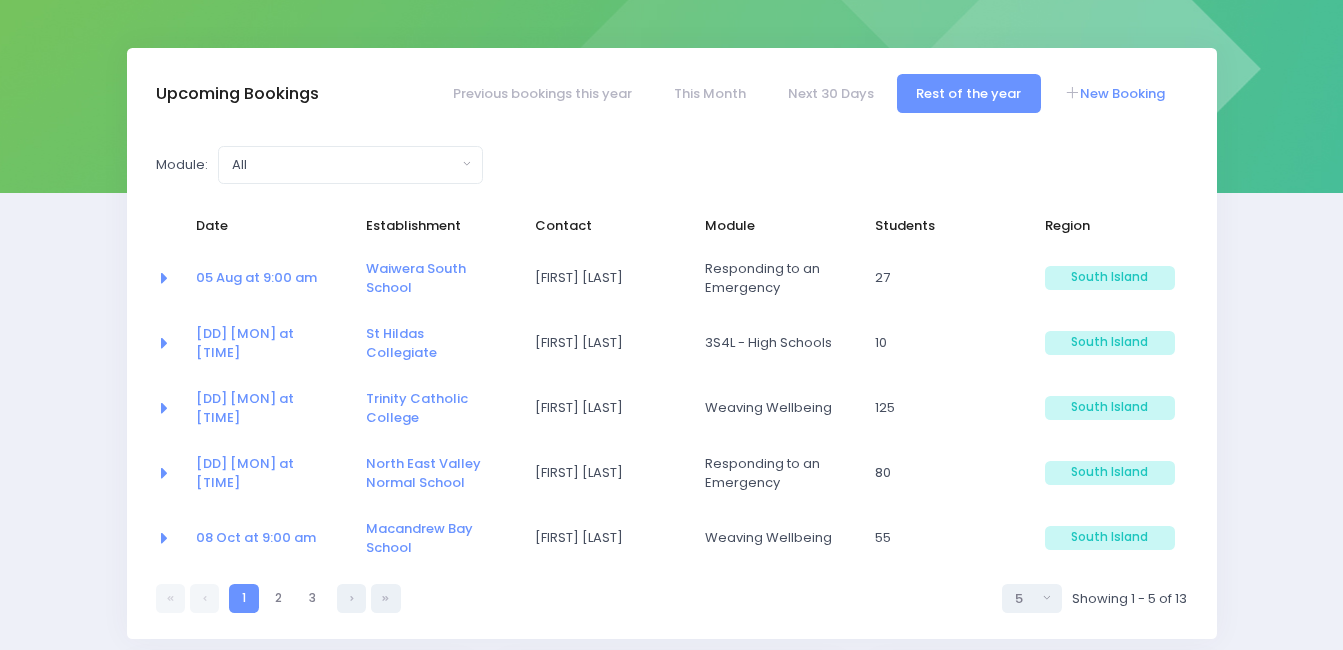 click on "New Booking" at bounding box center (1114, 93) 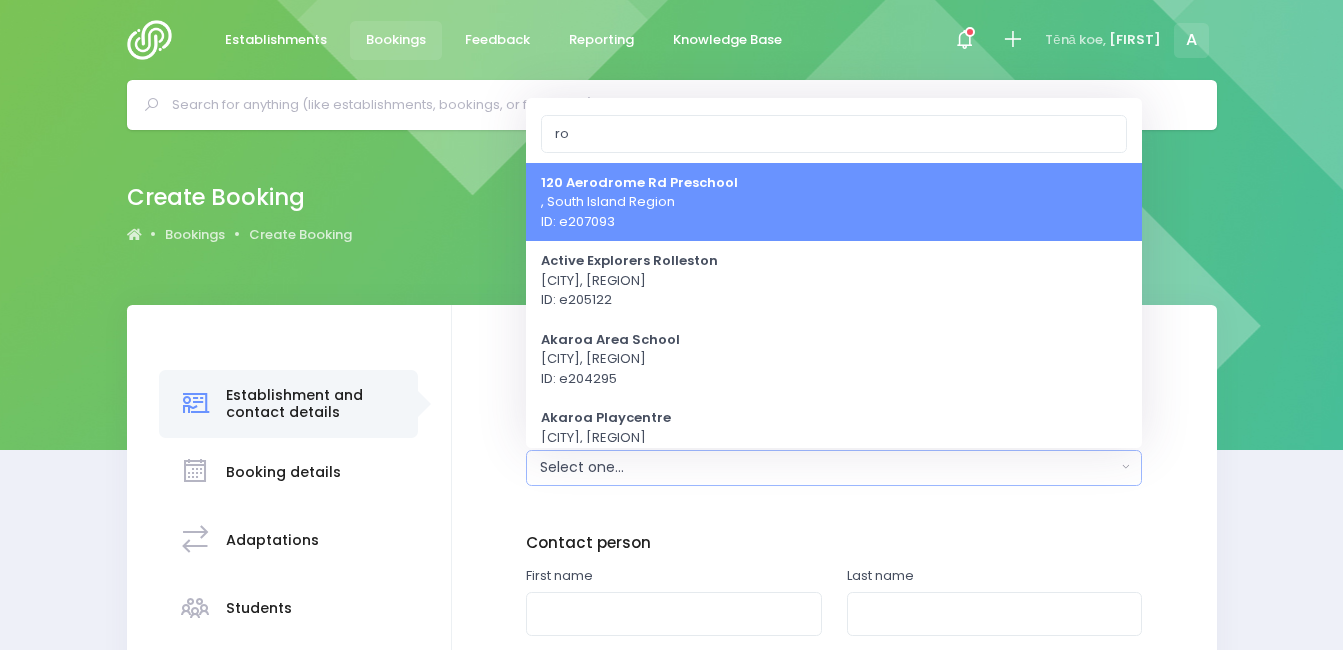 scroll, scrollTop: 0, scrollLeft: 0, axis: both 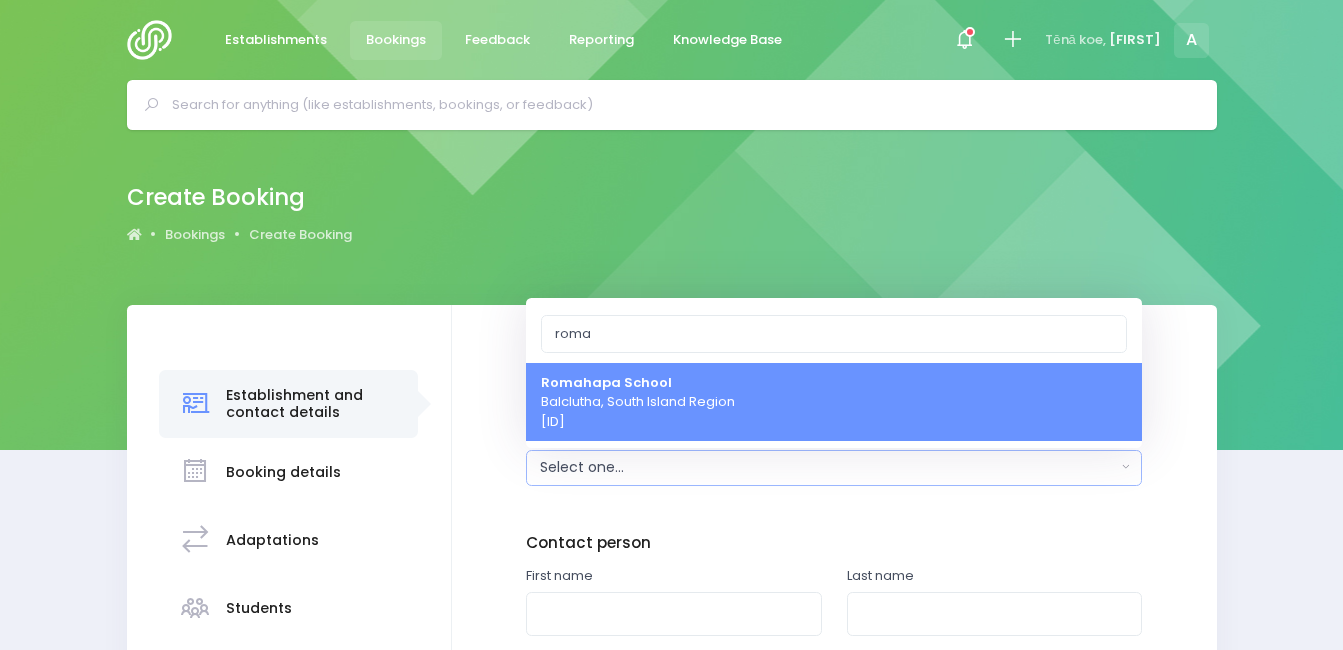type on "roma" 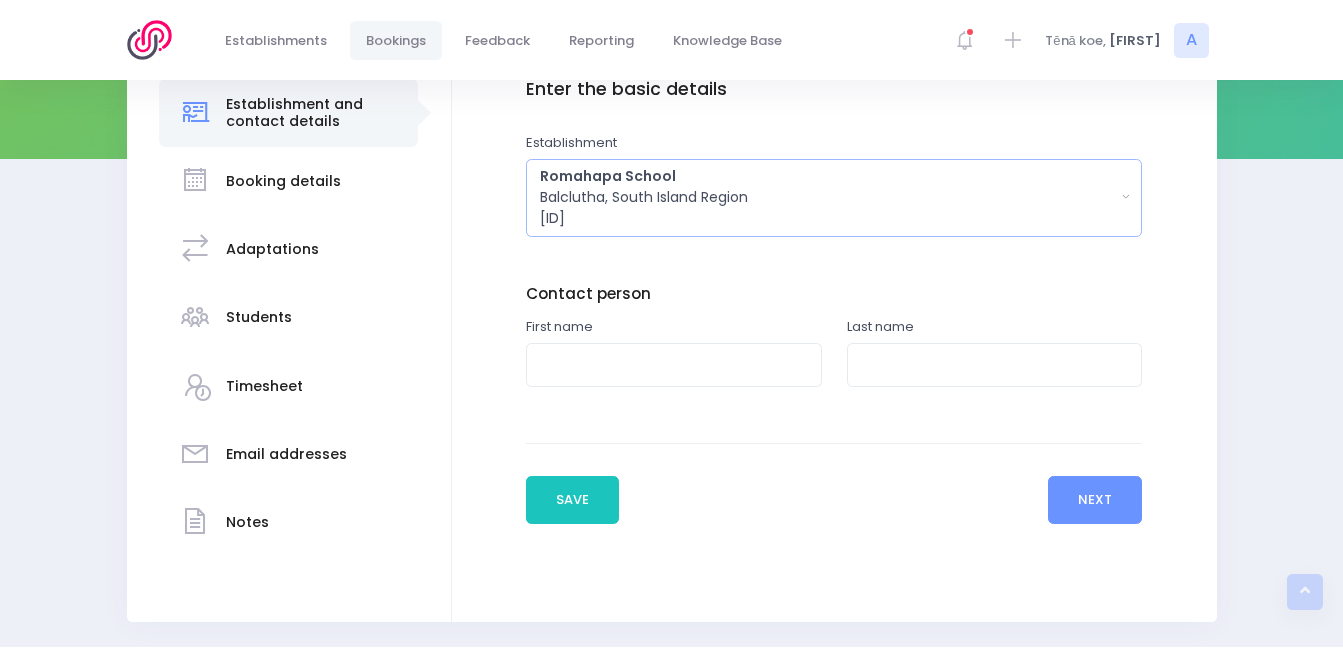 scroll, scrollTop: 311, scrollLeft: 0, axis: vertical 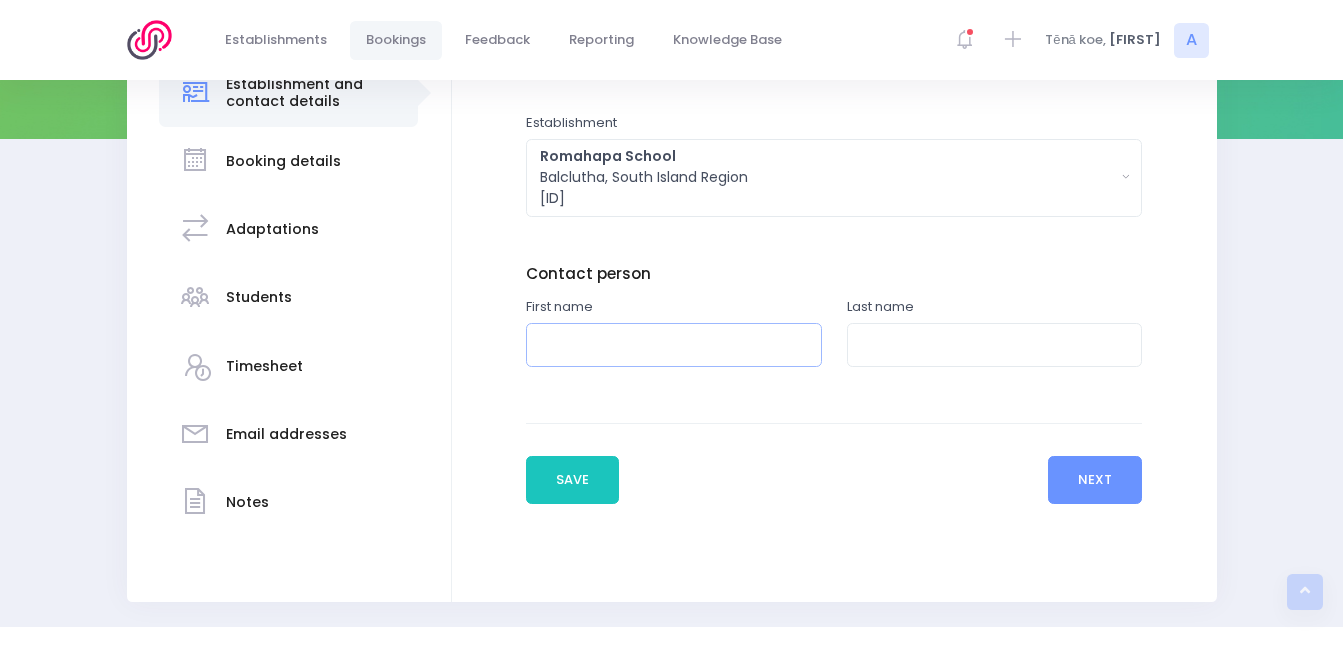 click at bounding box center [674, 345] 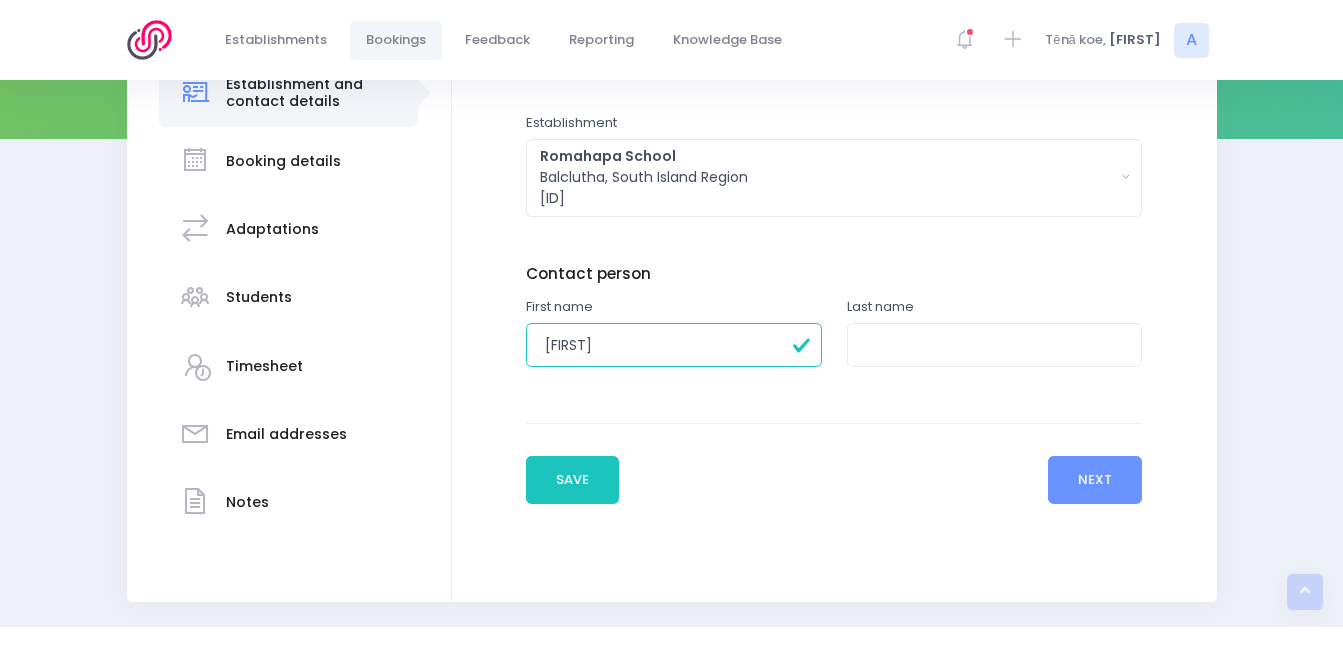 type on "Deborah" 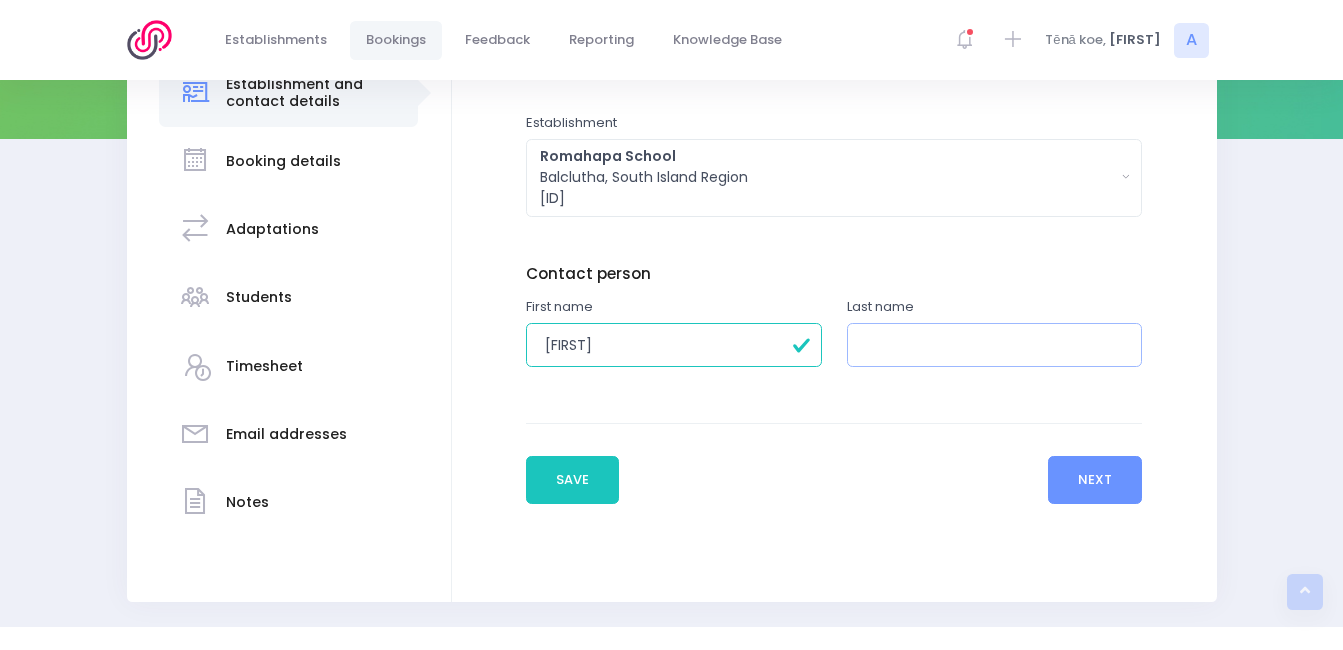 click at bounding box center [995, 345] 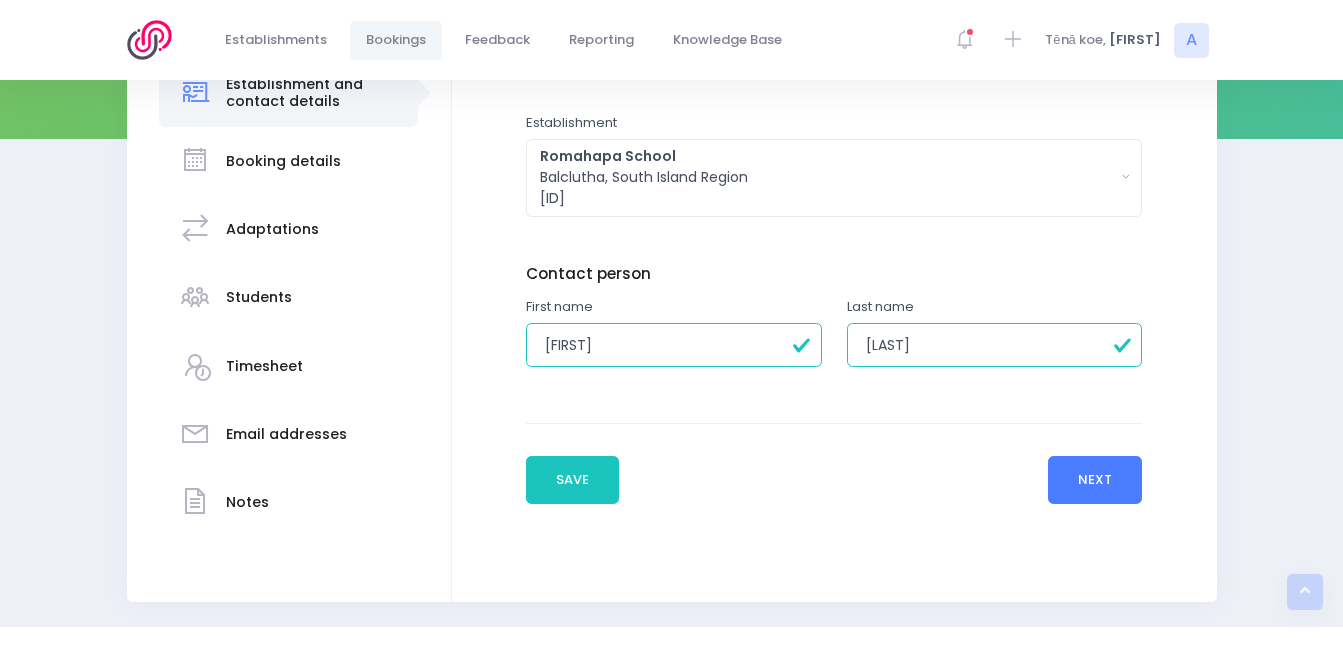 type on "Keach" 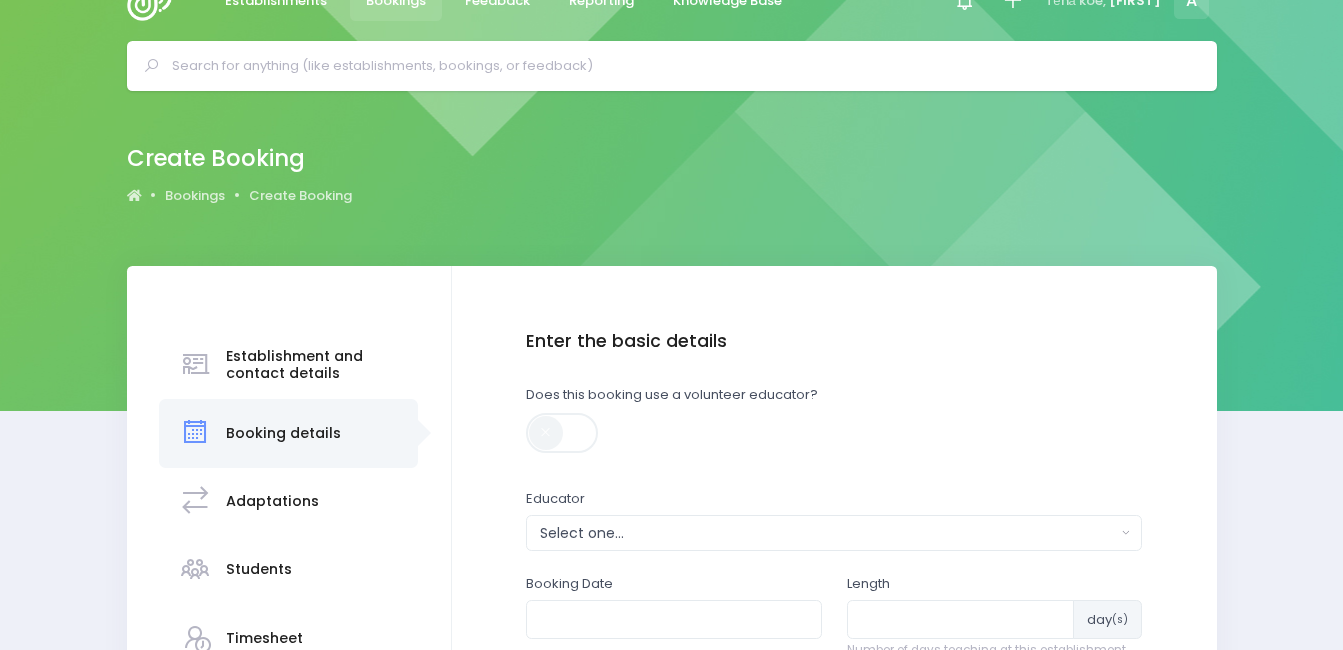 scroll, scrollTop: 0, scrollLeft: 0, axis: both 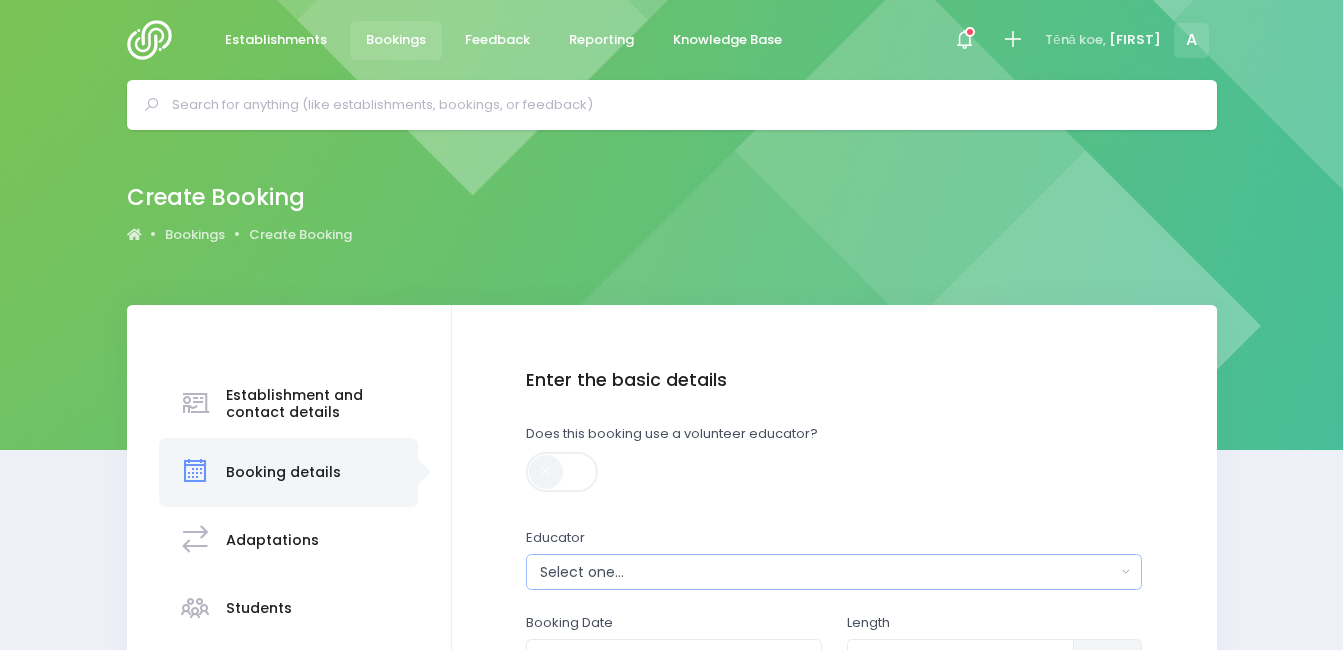 click on "Select one..." at bounding box center (834, 572) 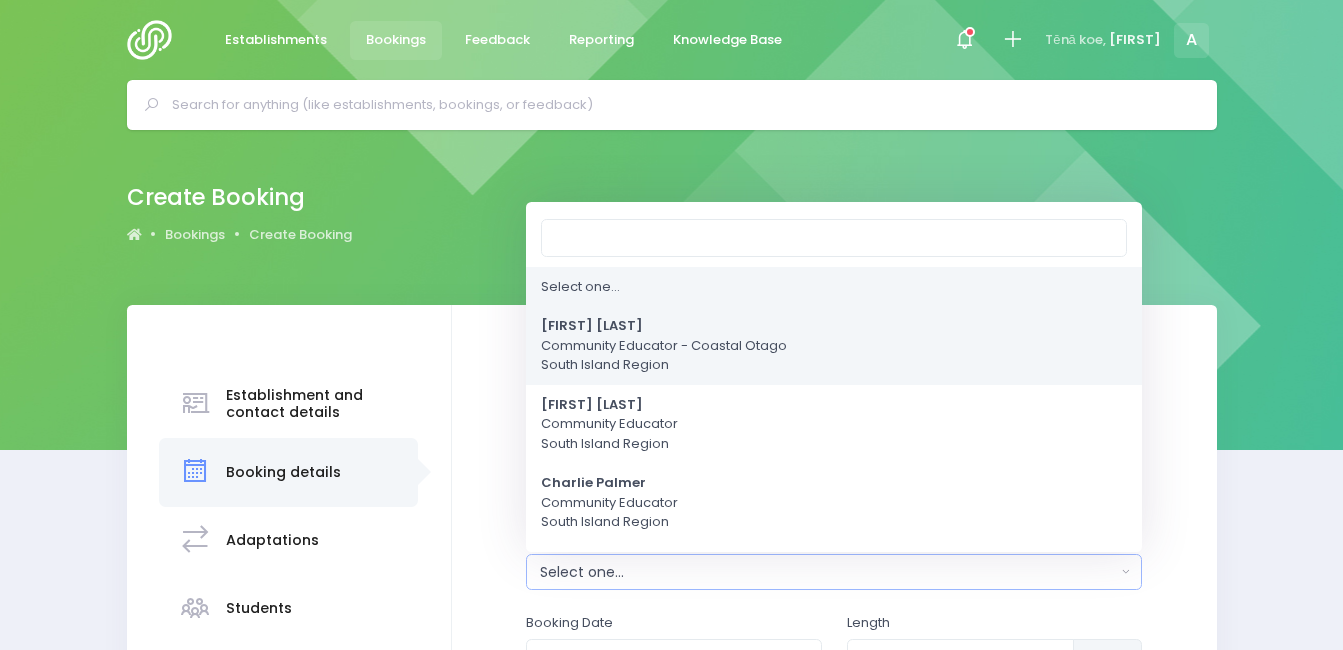 click on "Amy Lucas Community Educator - Coastal Otago South Island Region" at bounding box center [664, 346] 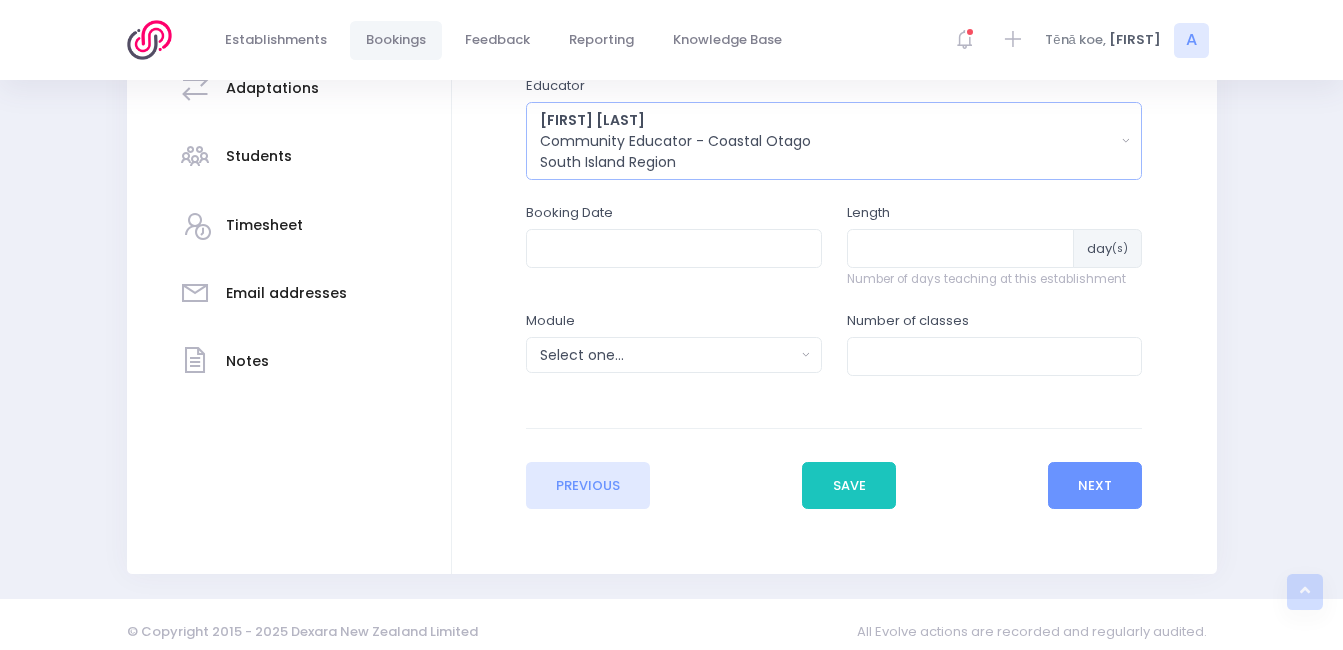 scroll, scrollTop: 466, scrollLeft: 0, axis: vertical 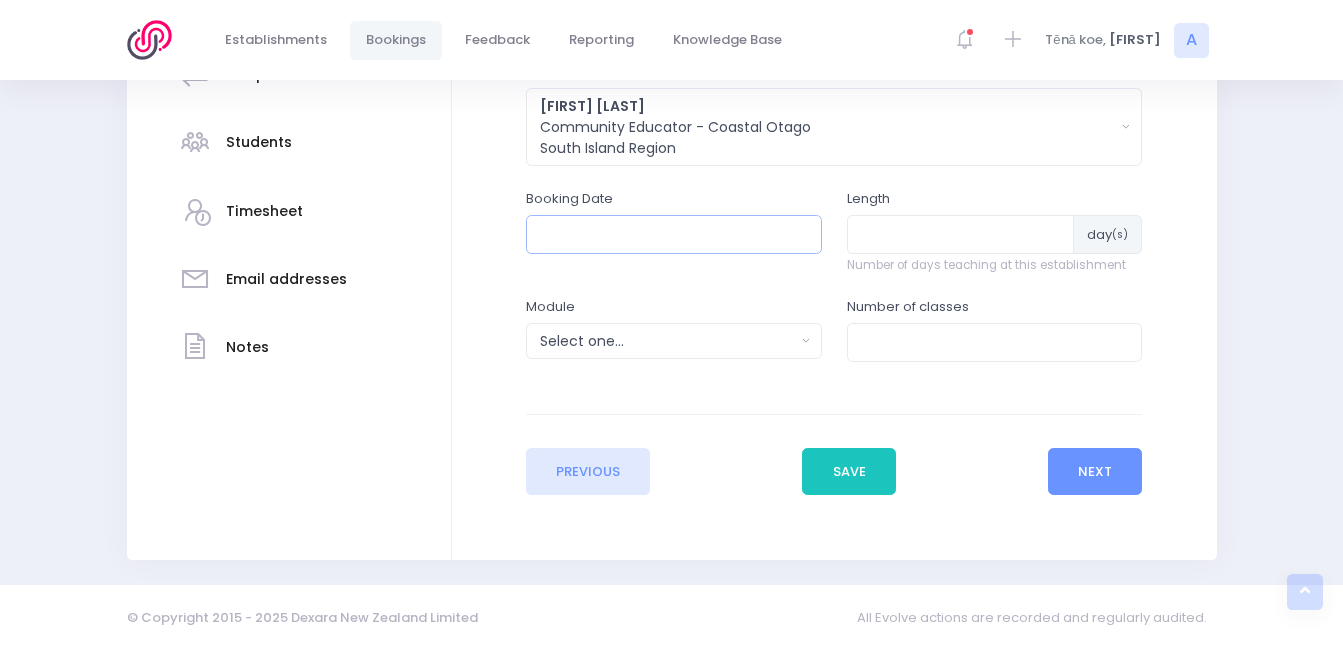 click at bounding box center [674, 234] 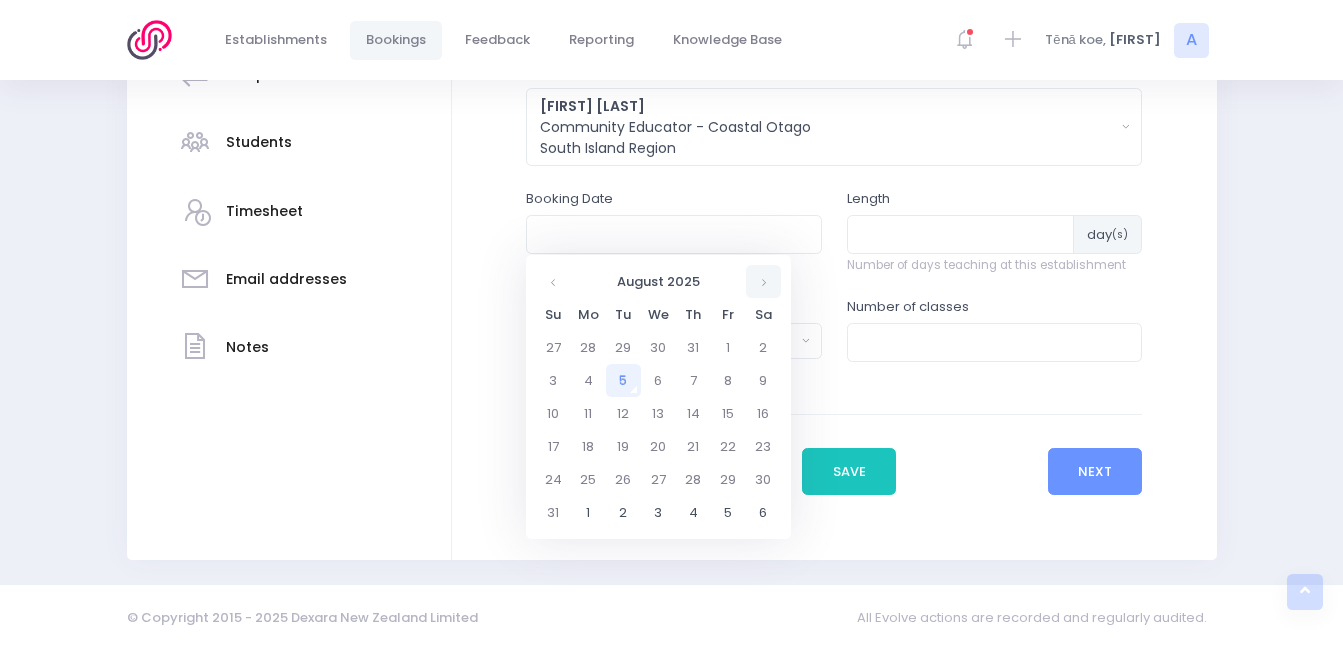 click at bounding box center (763, 281) 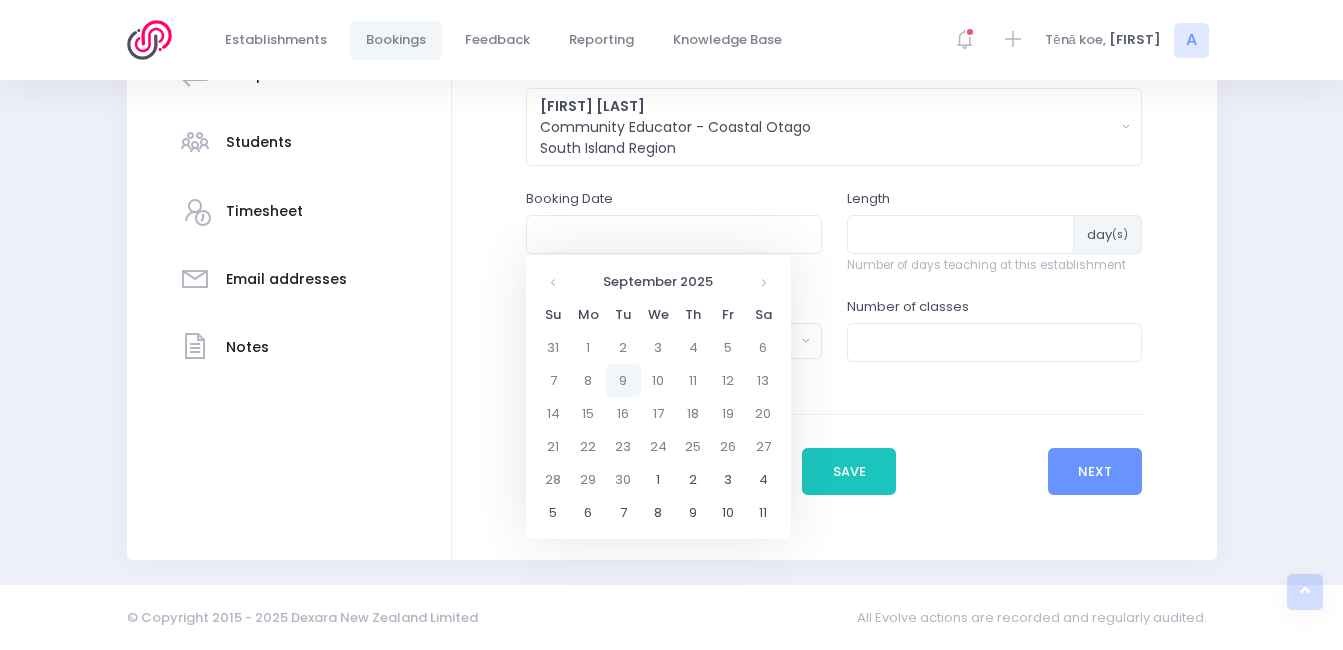 click on "9" at bounding box center [623, 380] 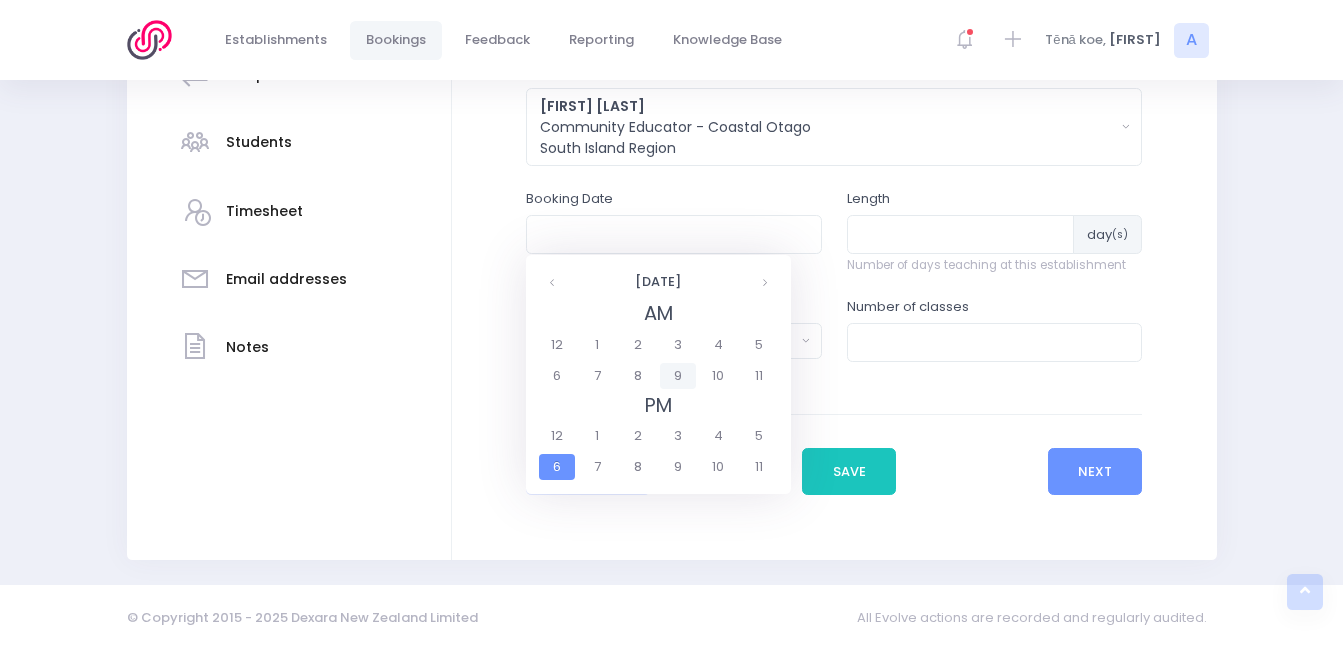 click on "9" at bounding box center (677, 376) 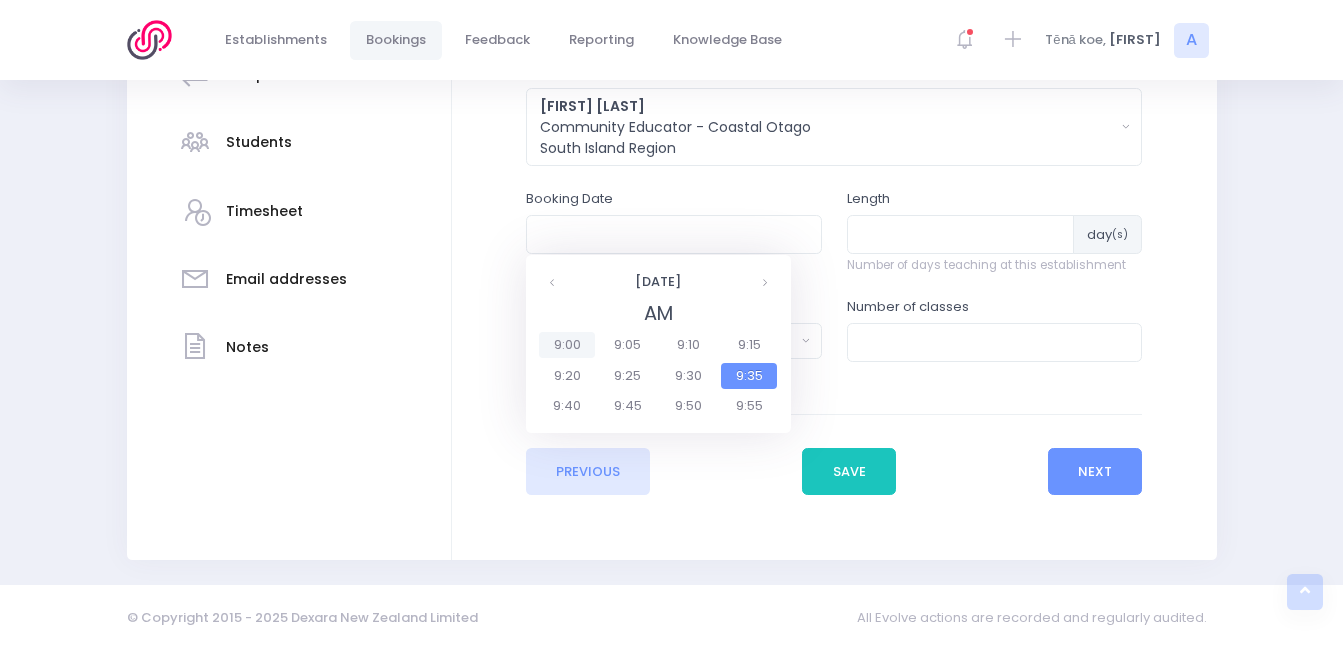 click on "9:00" at bounding box center [567, 345] 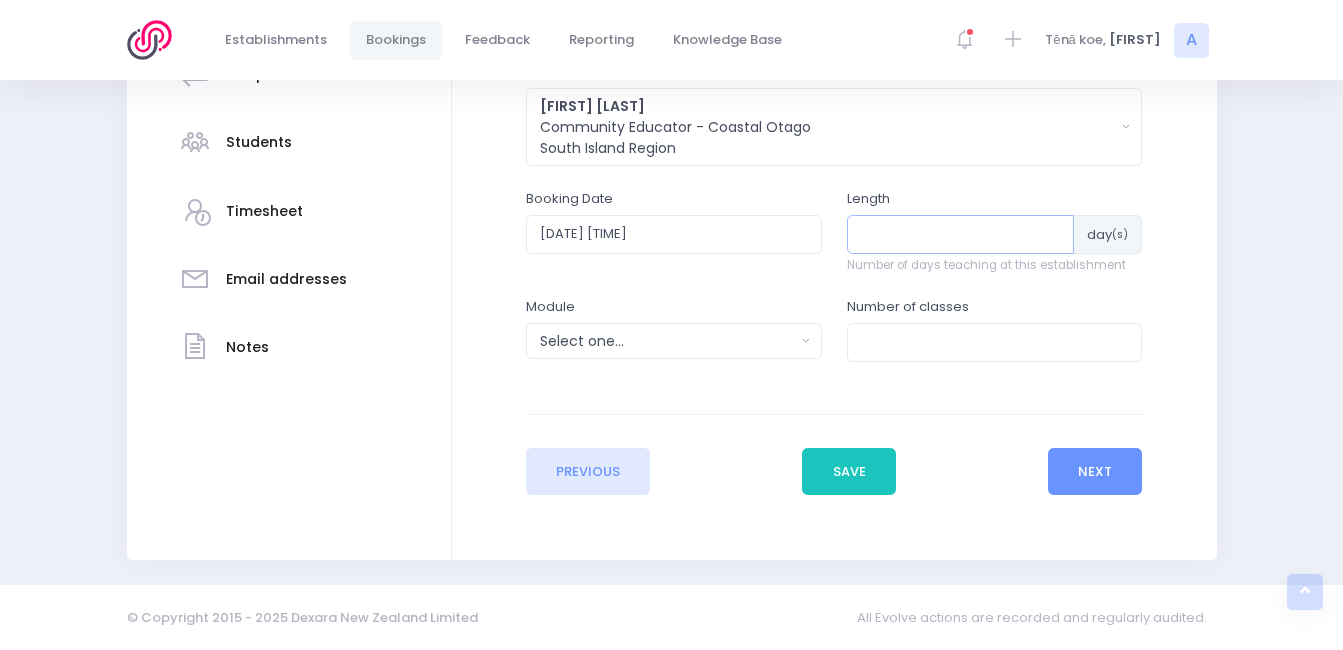 click at bounding box center [961, 234] 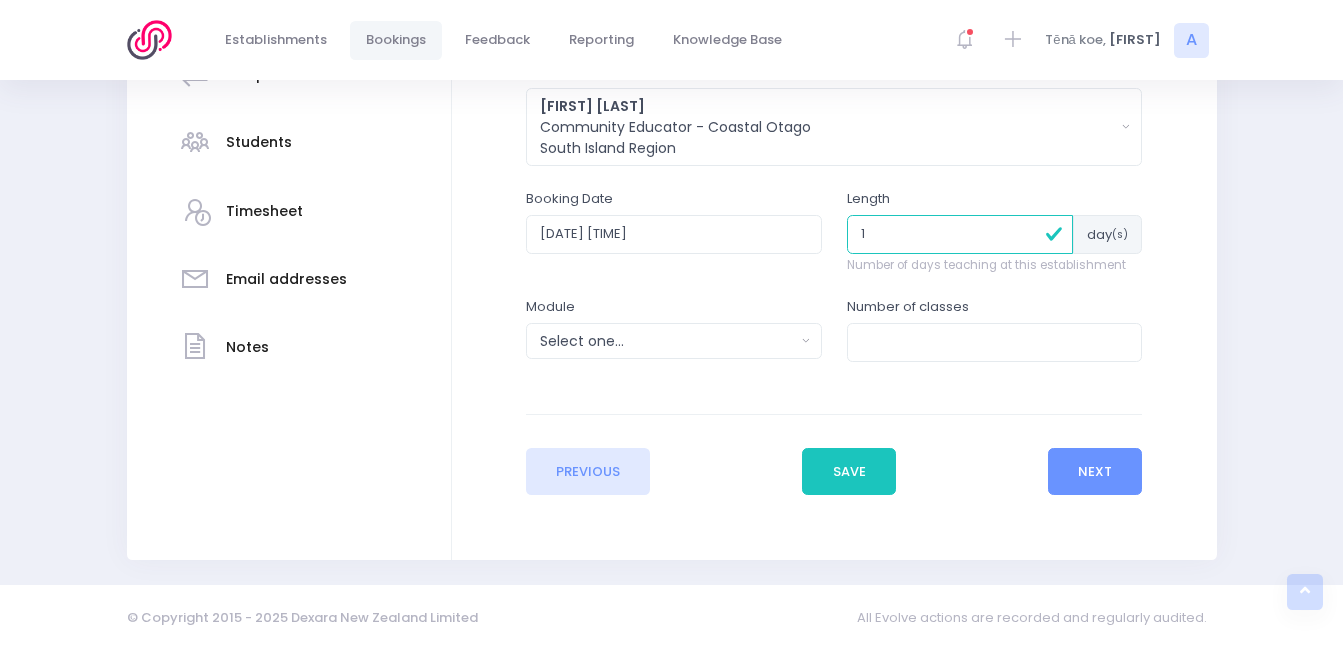 type on "1" 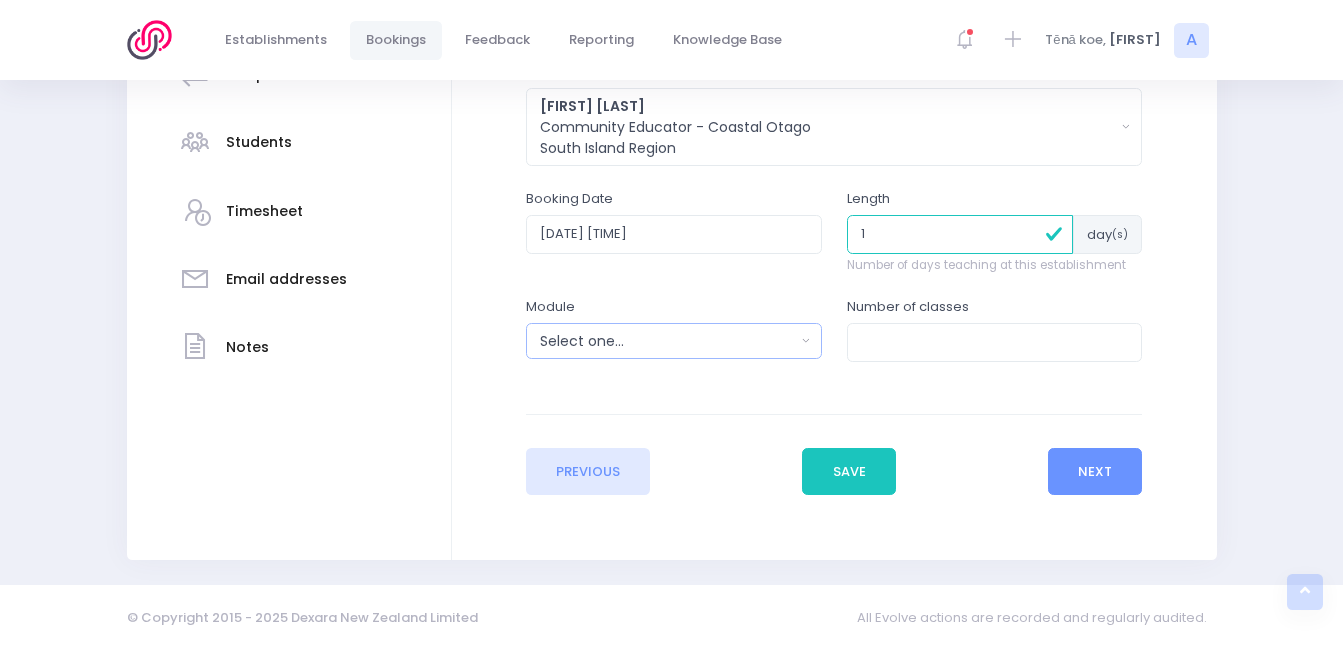 click on "Select one..." at bounding box center (674, 341) 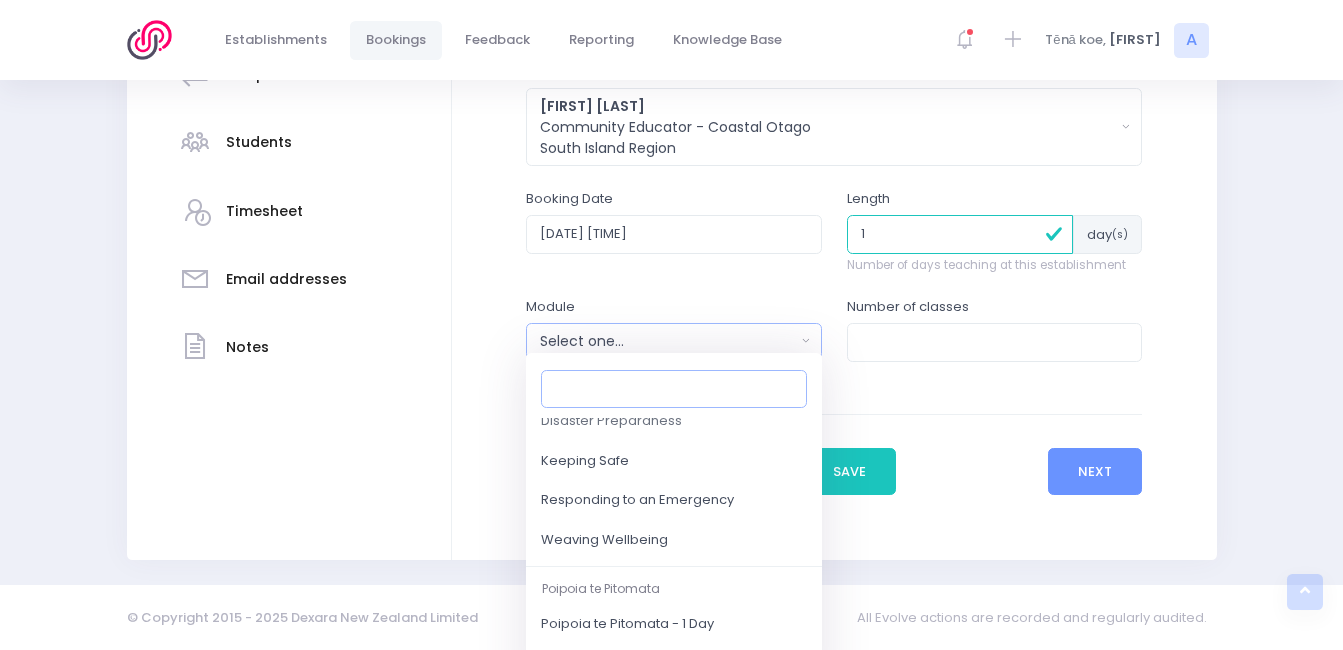 scroll, scrollTop: 218, scrollLeft: 0, axis: vertical 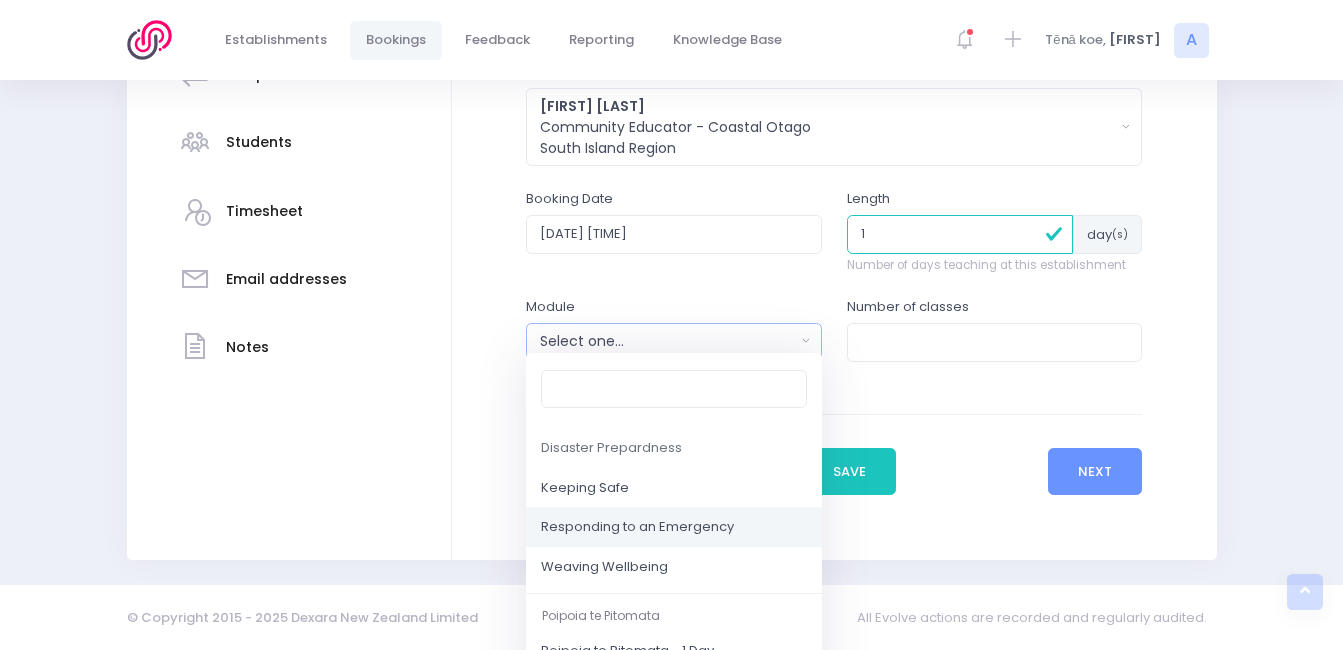 click on "Responding to an Emergency" at bounding box center (637, 528) 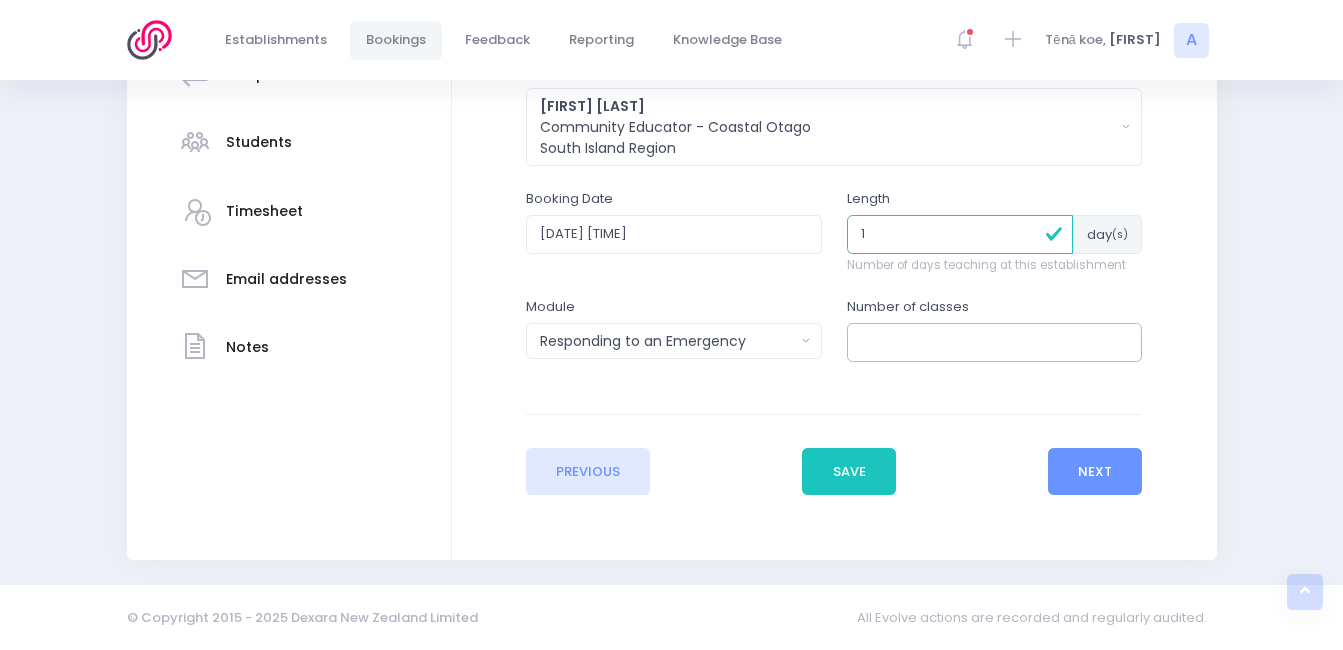 click at bounding box center [995, 342] 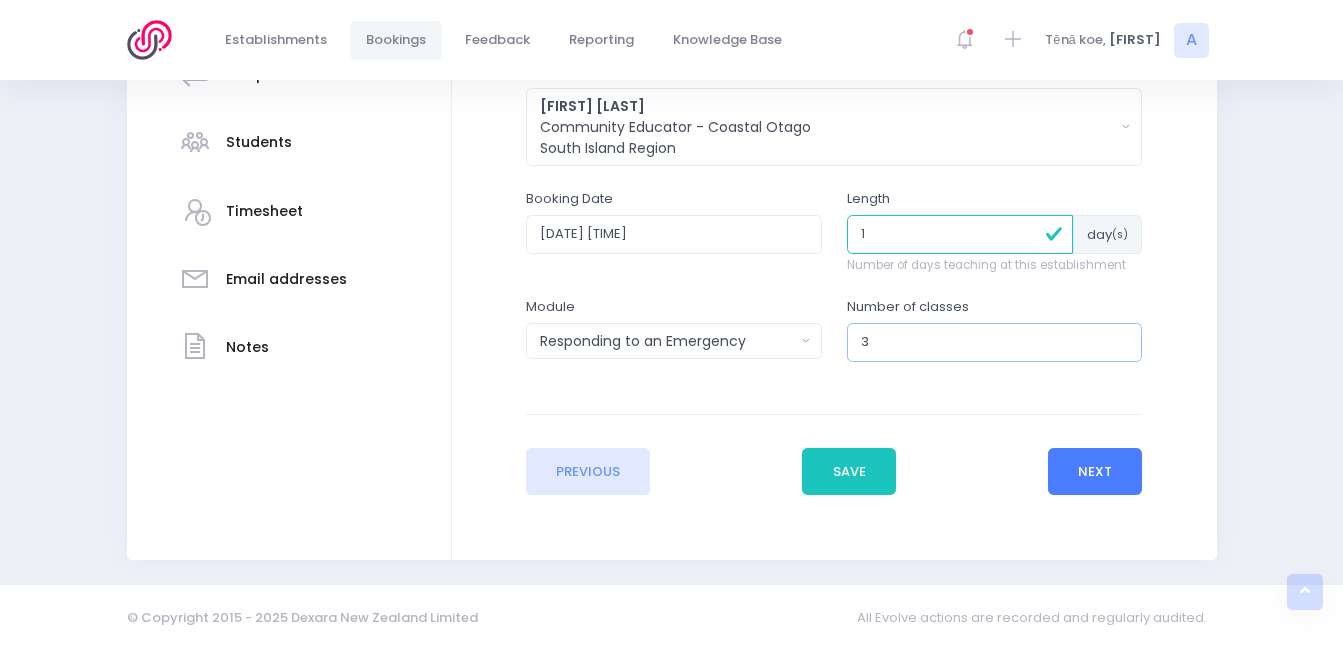 type on "3" 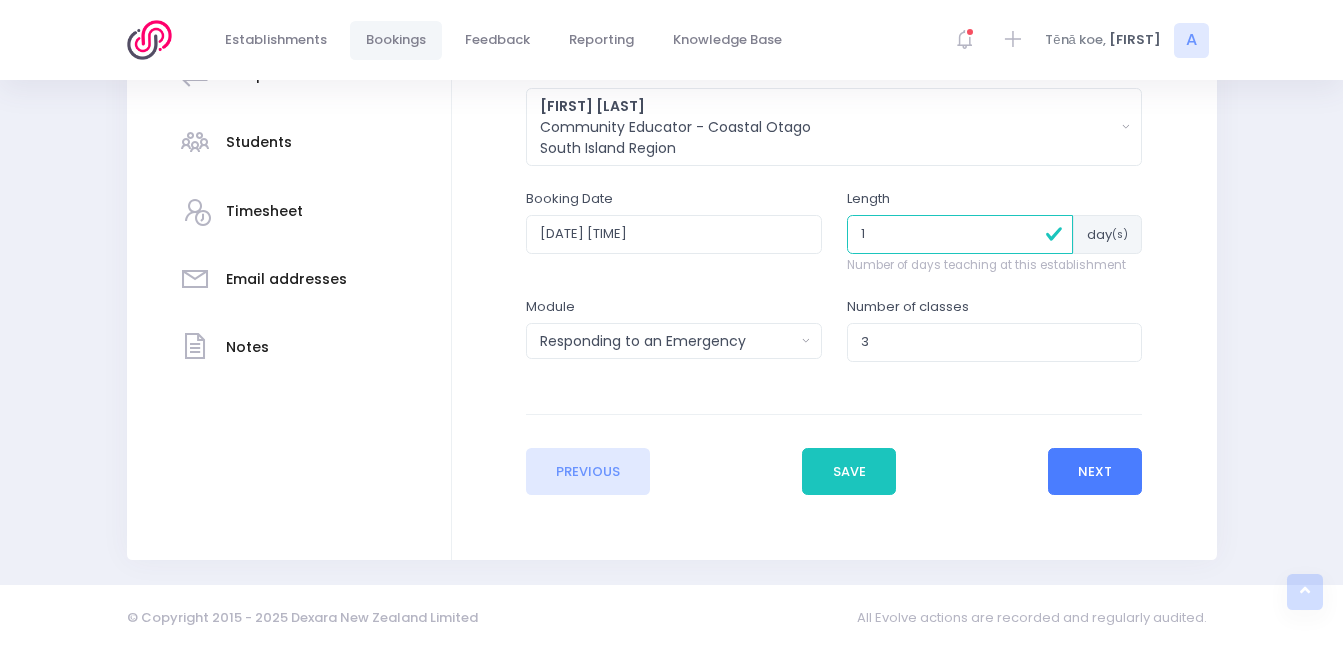 click on "Next" at bounding box center [1095, 472] 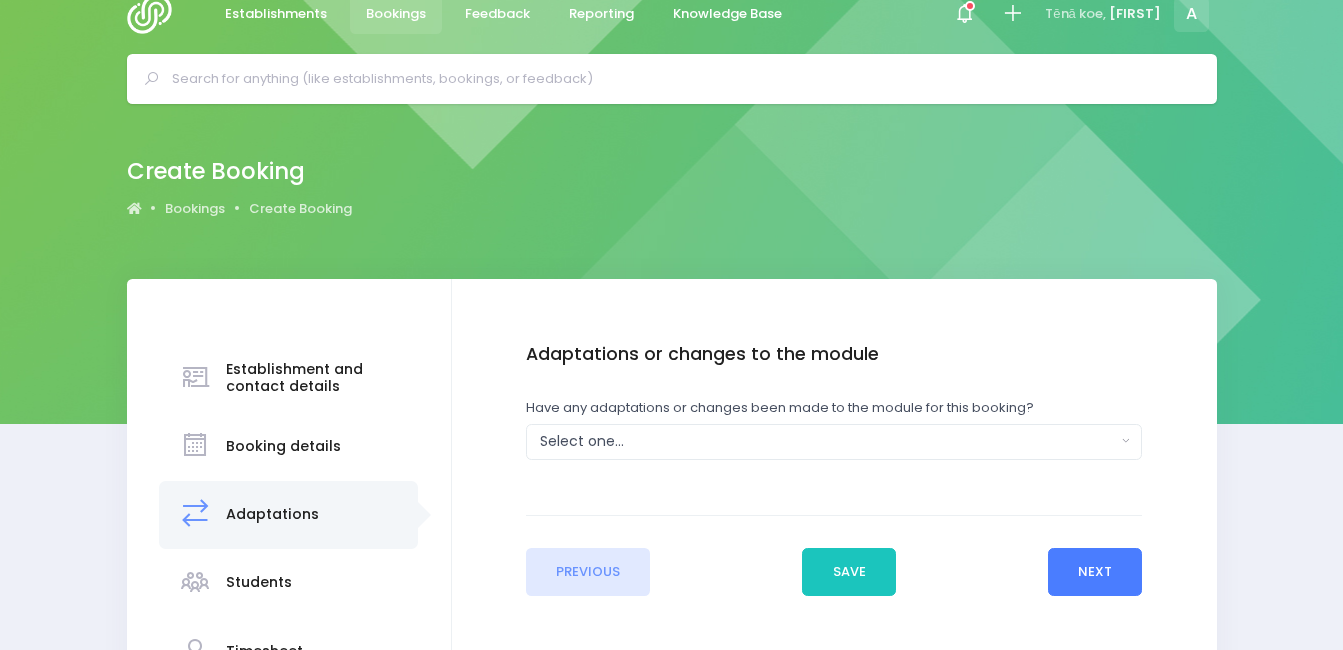 scroll, scrollTop: 0, scrollLeft: 0, axis: both 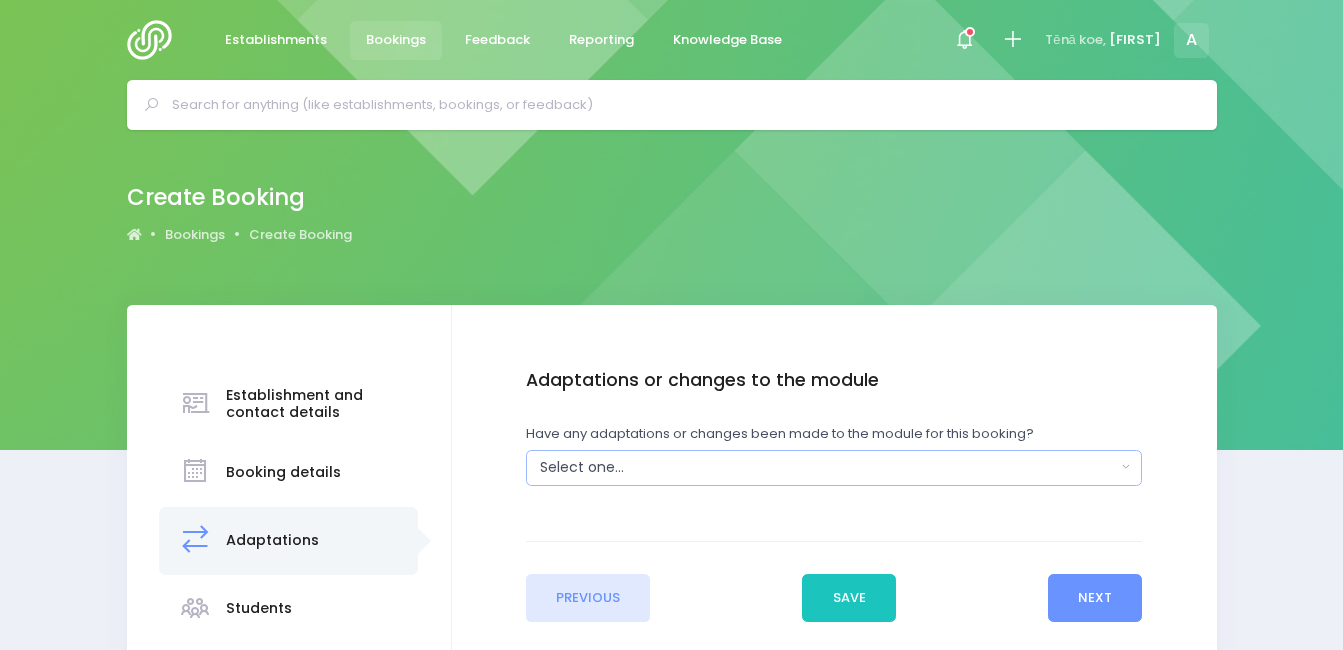 click on "Select one..." at bounding box center [834, 468] 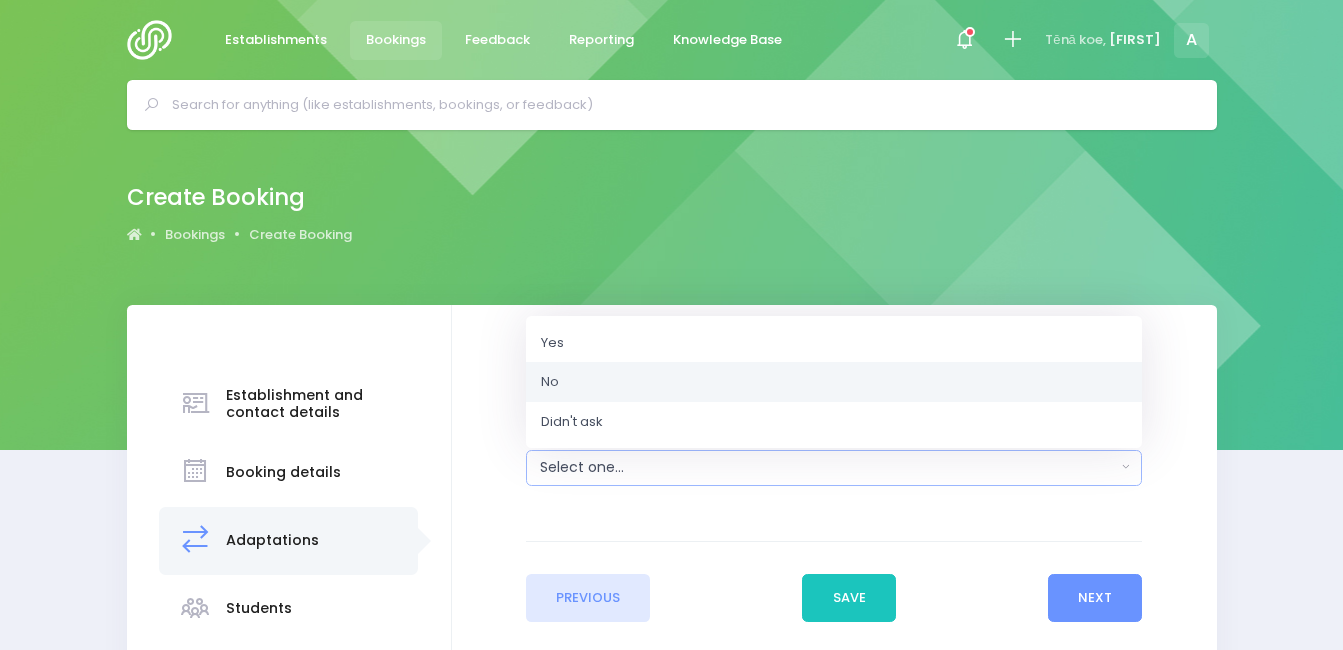 click on "No" at bounding box center (834, 382) 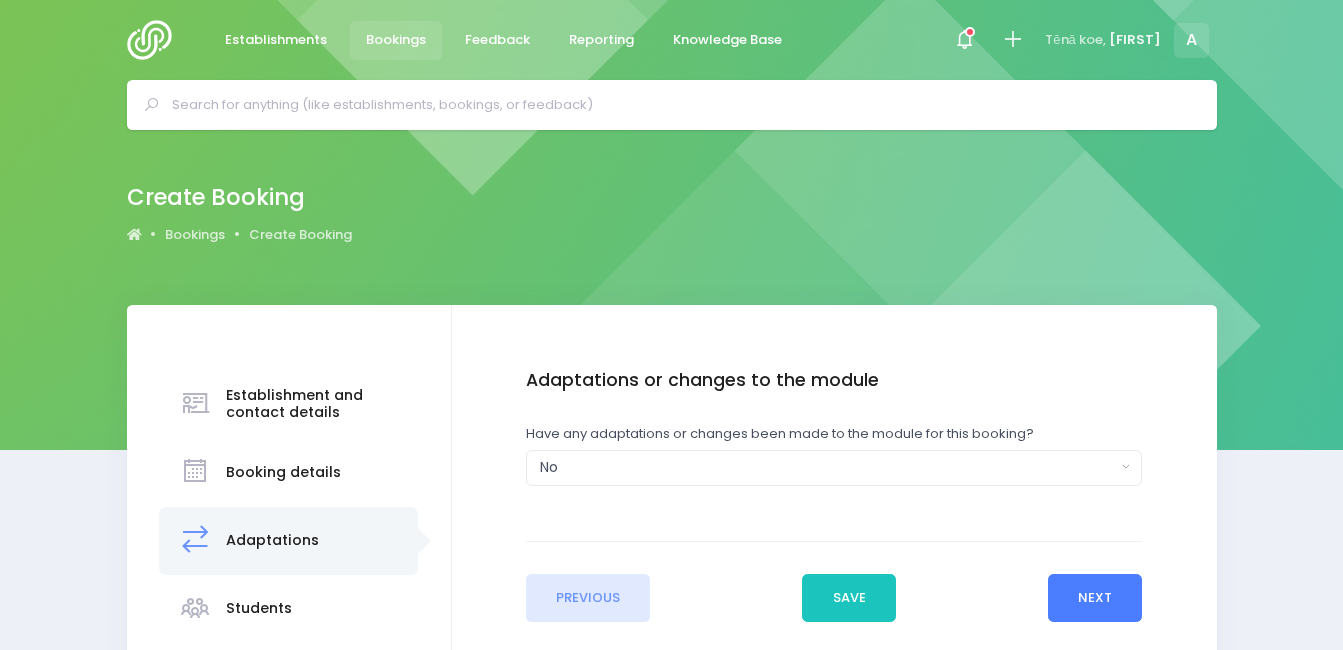 click on "Next" at bounding box center [1095, 598] 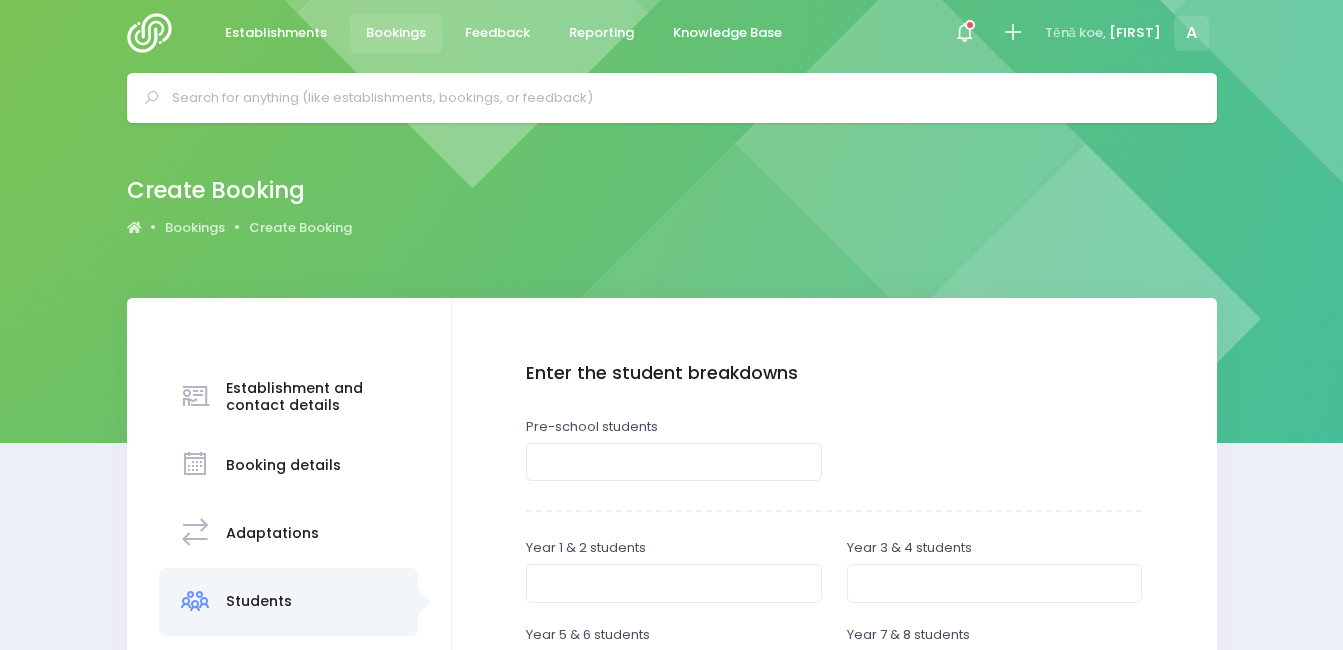scroll, scrollTop: 0, scrollLeft: 0, axis: both 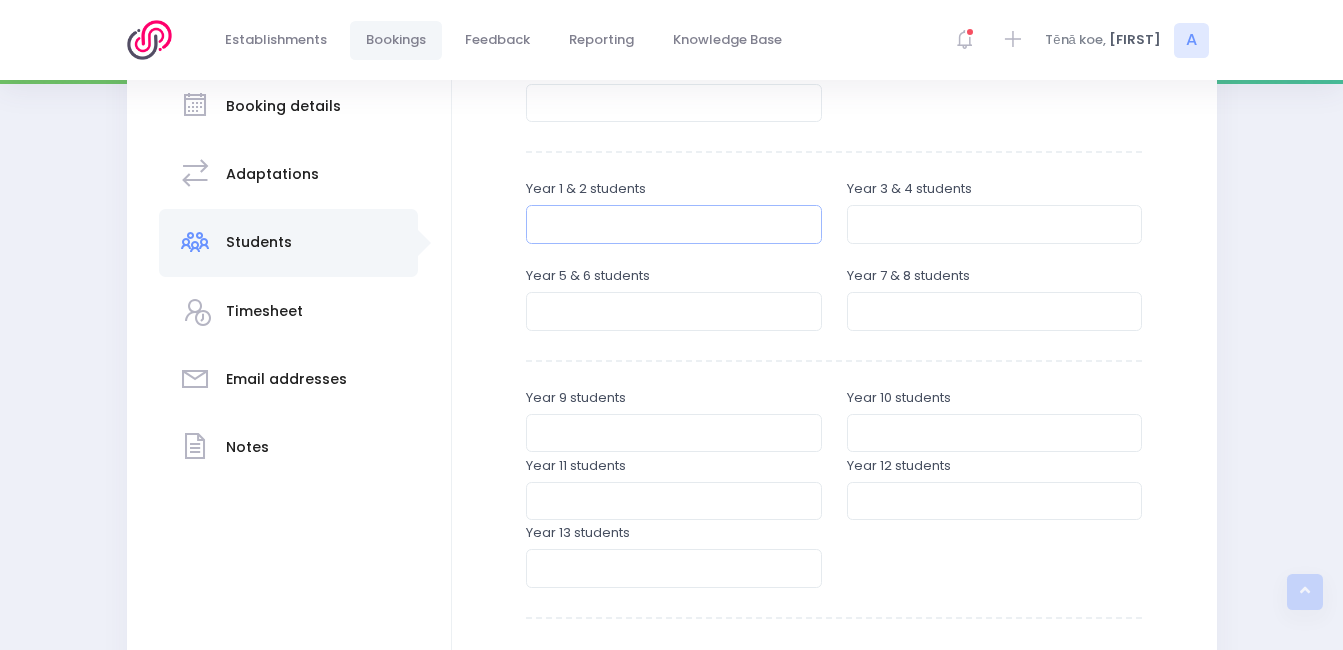click on "Year 1 & 2 students" at bounding box center (673, 222) 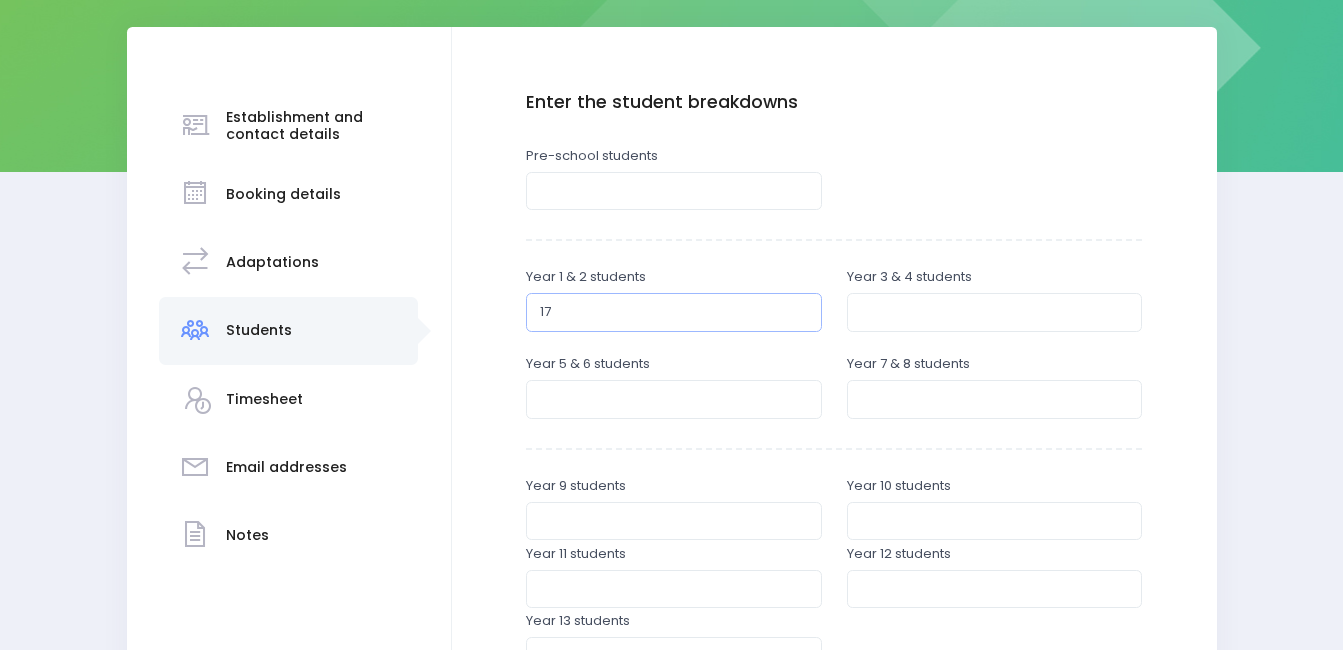 scroll, scrollTop: 280, scrollLeft: 0, axis: vertical 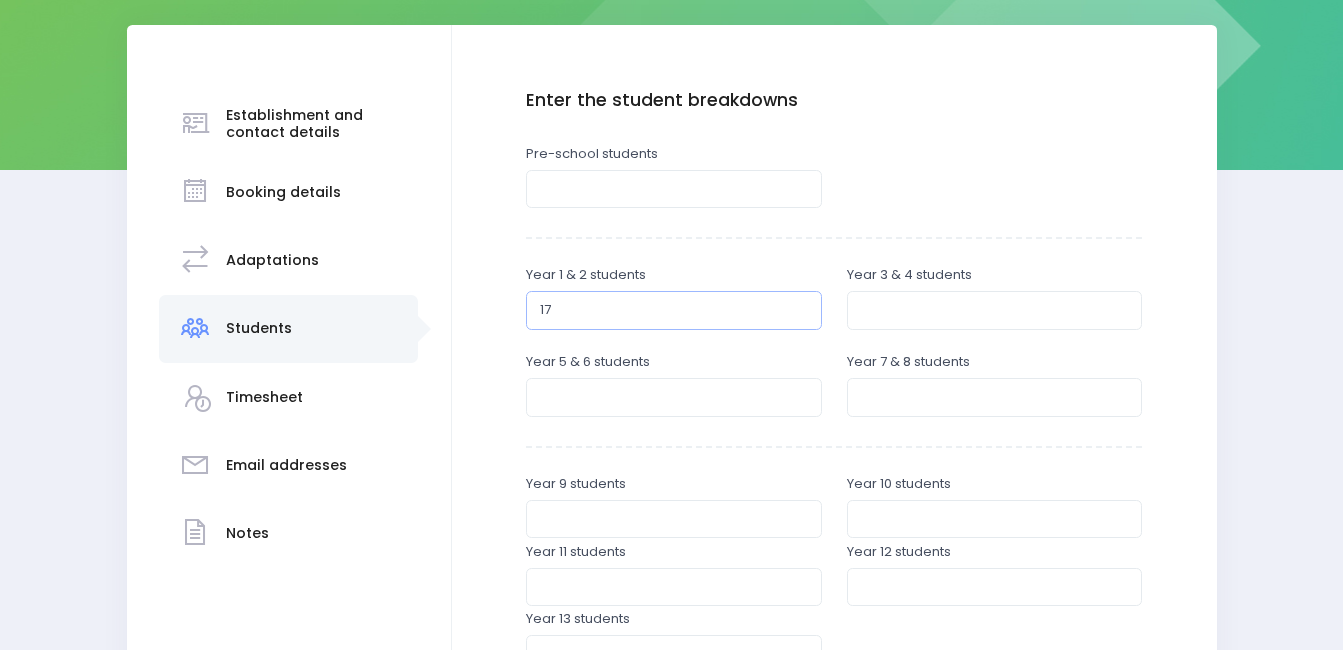 type on "17" 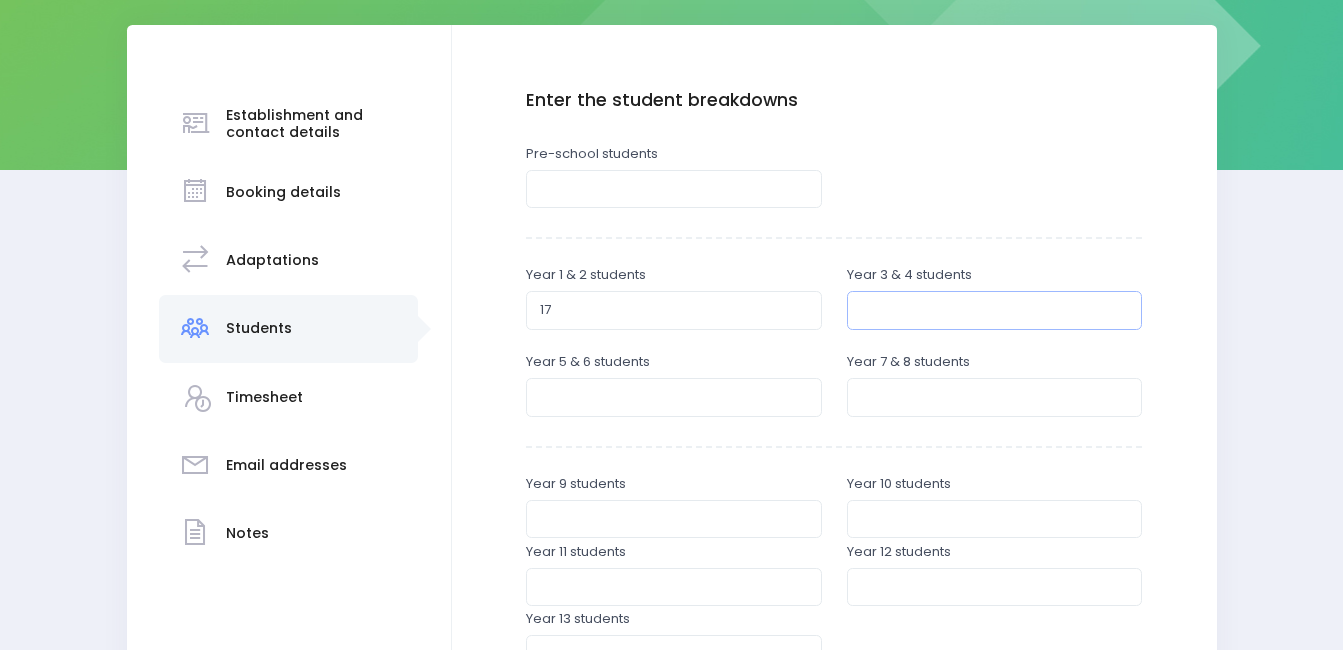 click at bounding box center (995, 310) 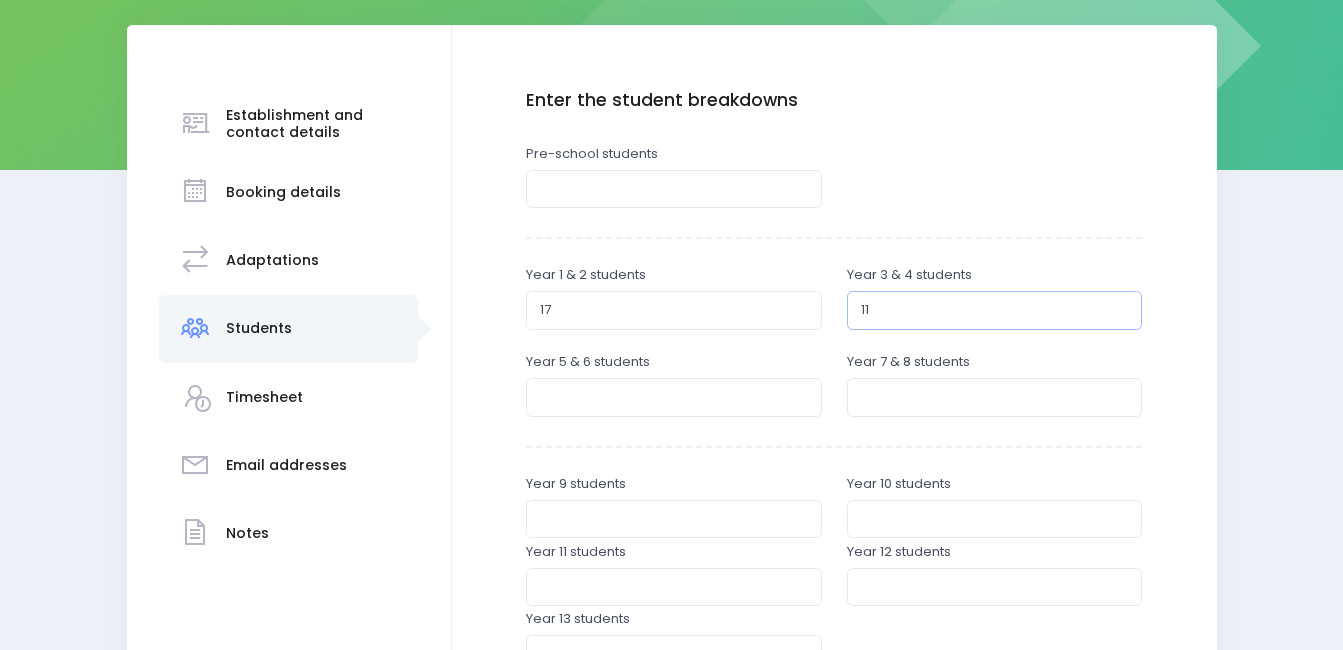 type on "11" 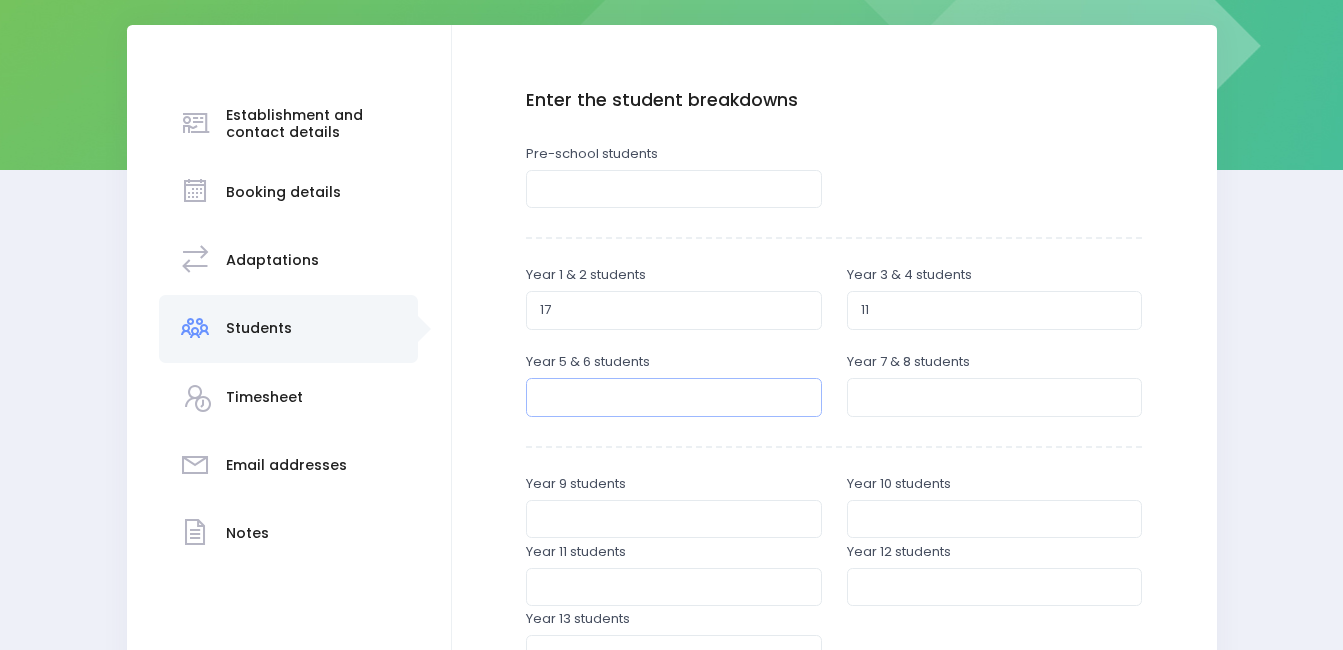 click at bounding box center (674, 397) 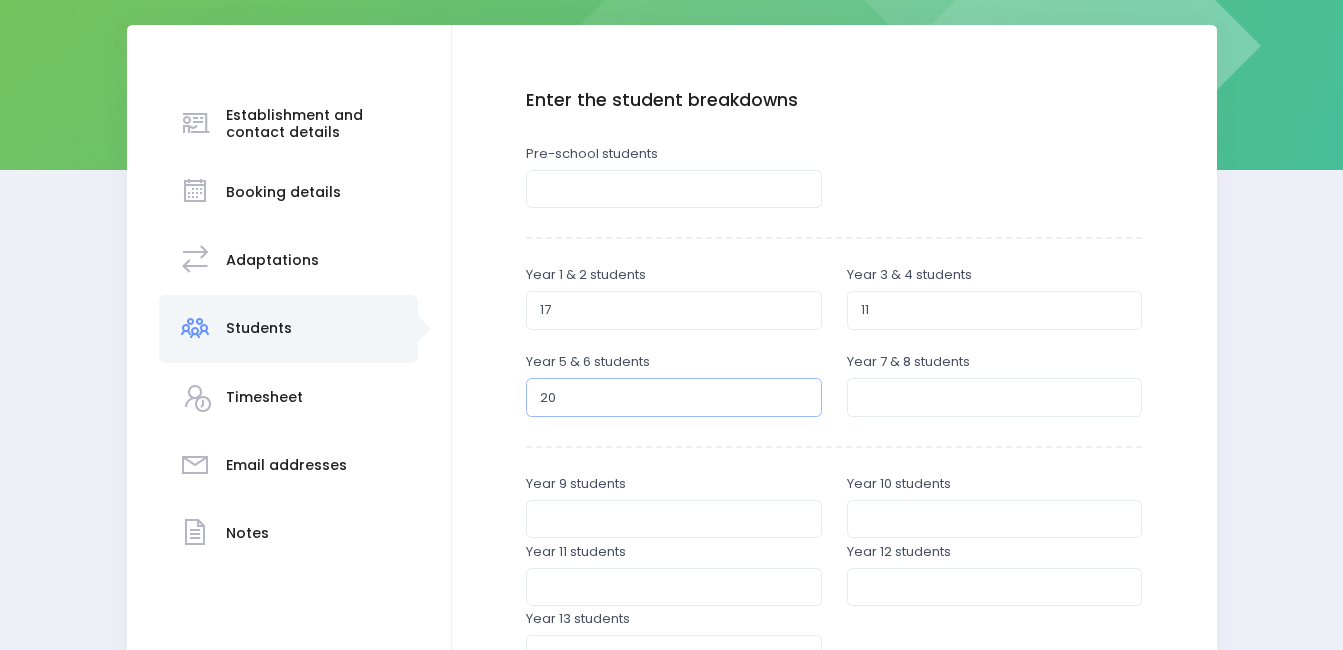 type on "20" 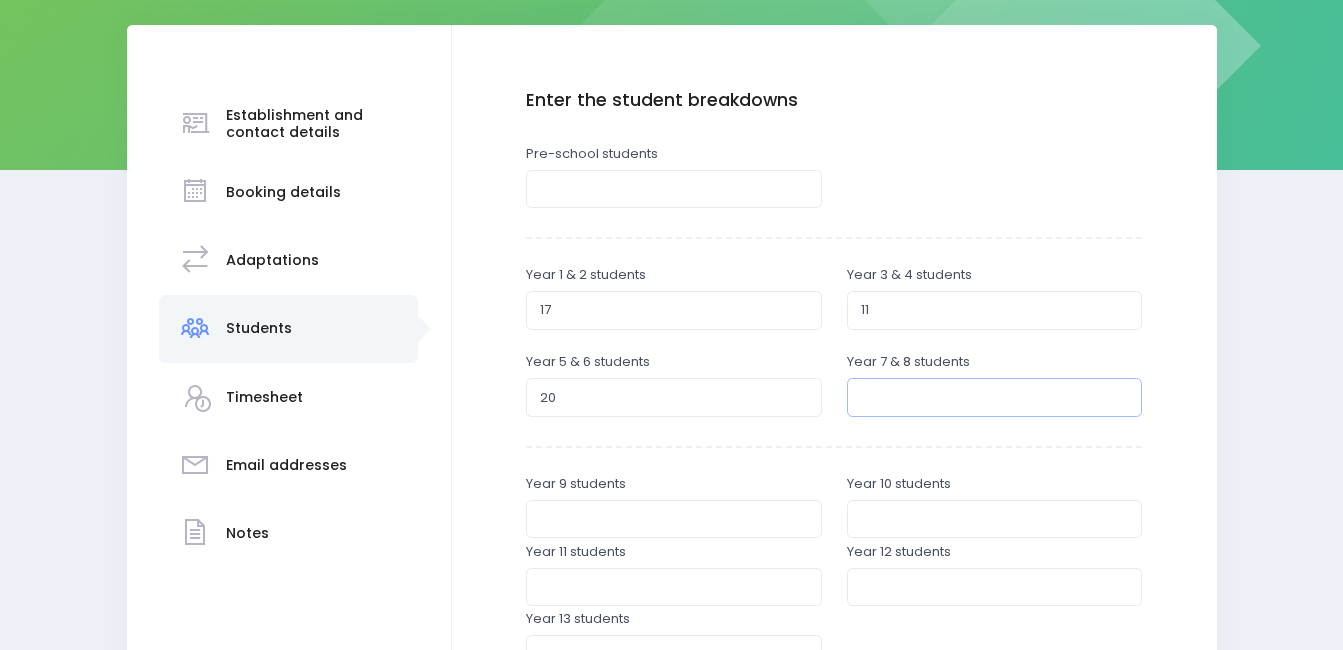 click at bounding box center [995, 397] 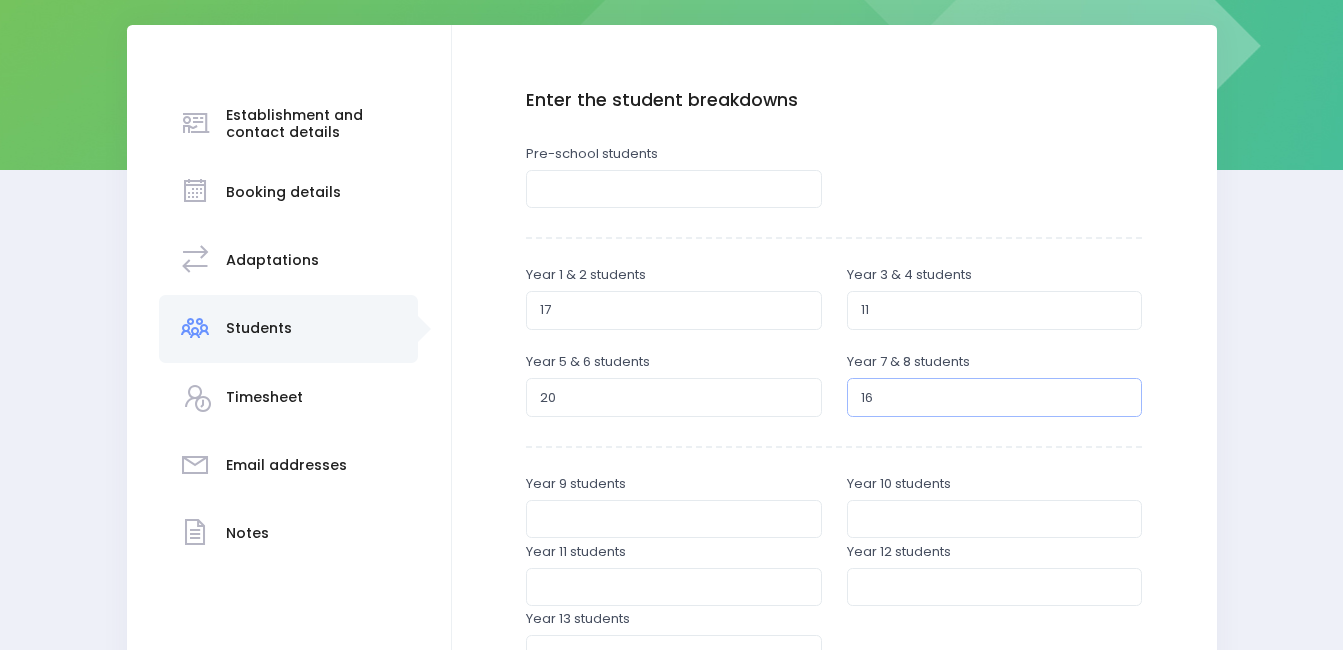 type on "16" 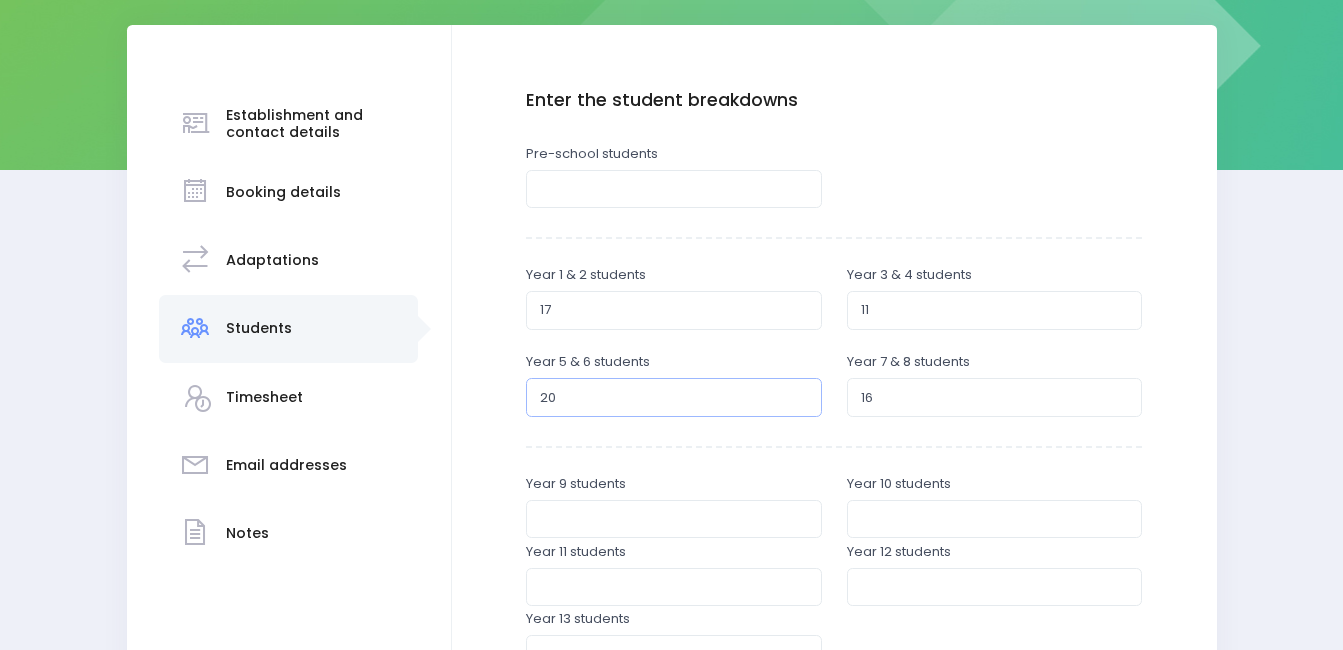 click on "20" at bounding box center [674, 397] 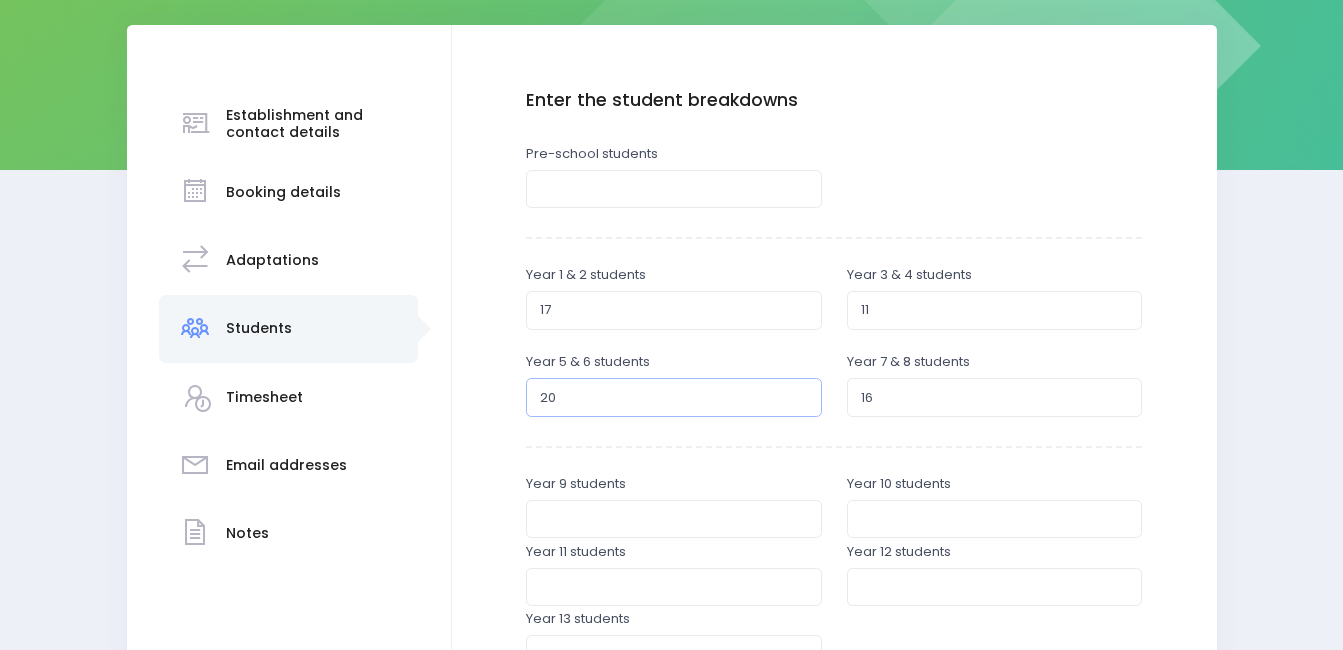 type on "2" 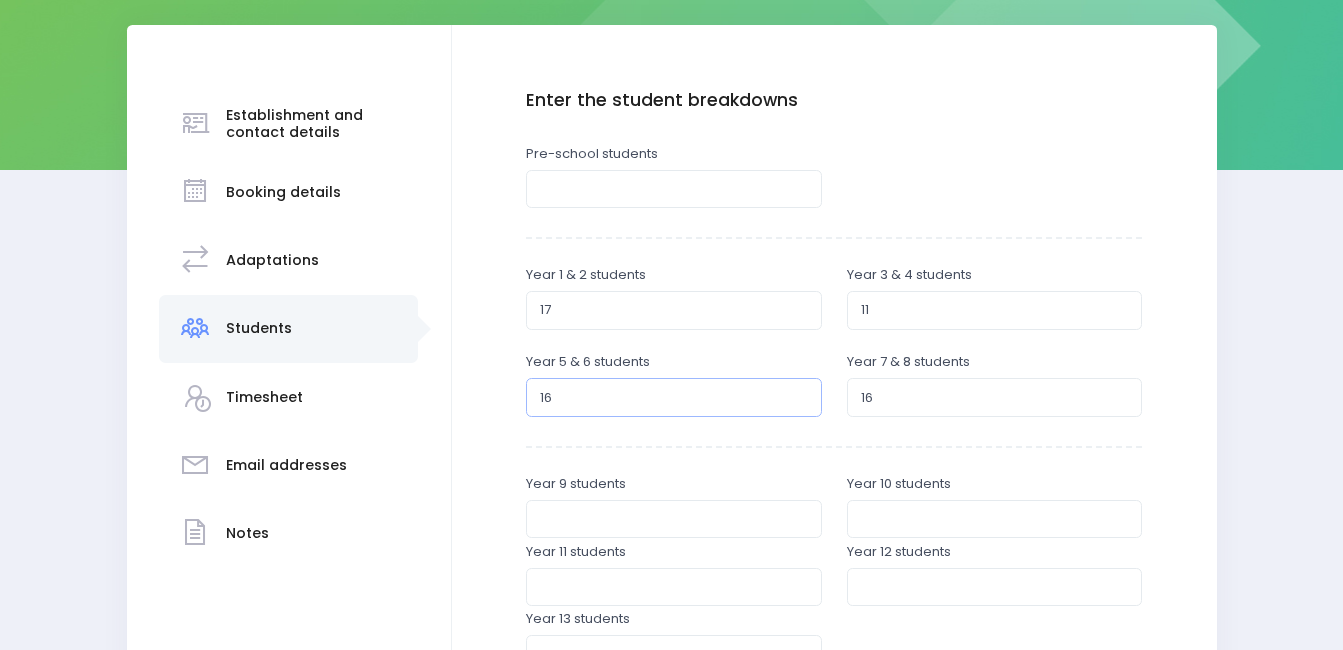 type on "16" 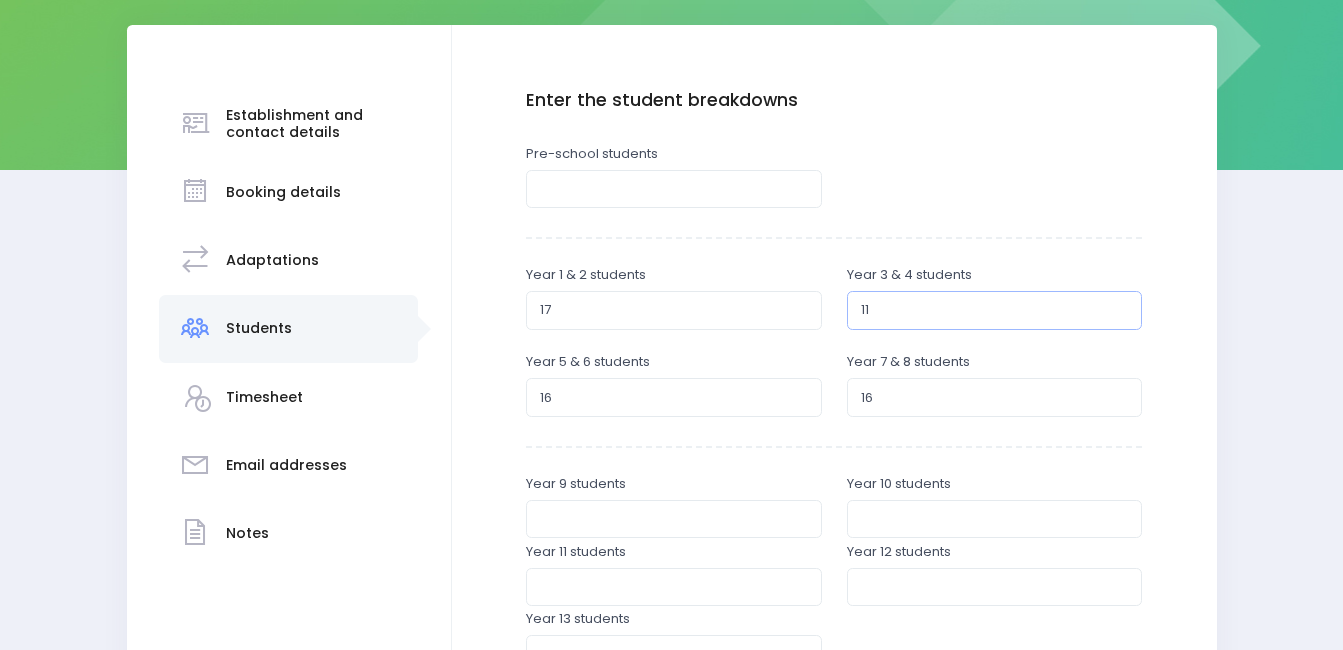 click on "11" at bounding box center [995, 310] 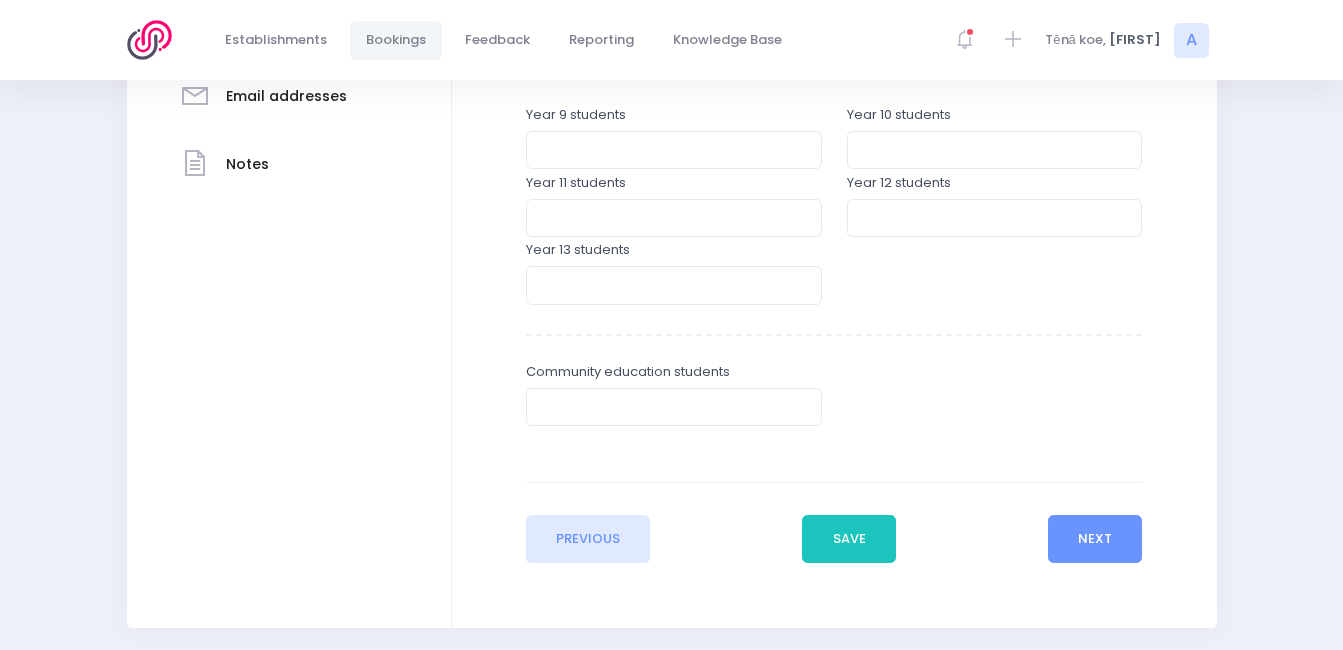 scroll, scrollTop: 717, scrollLeft: 0, axis: vertical 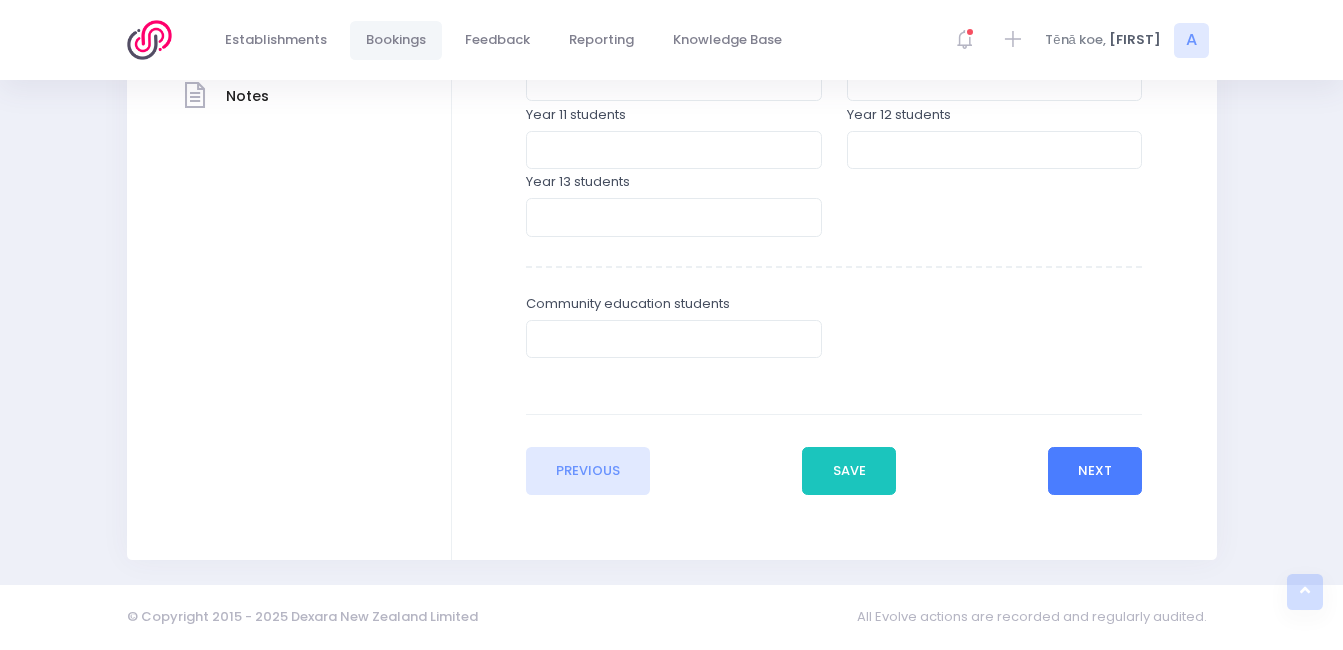 type on "15" 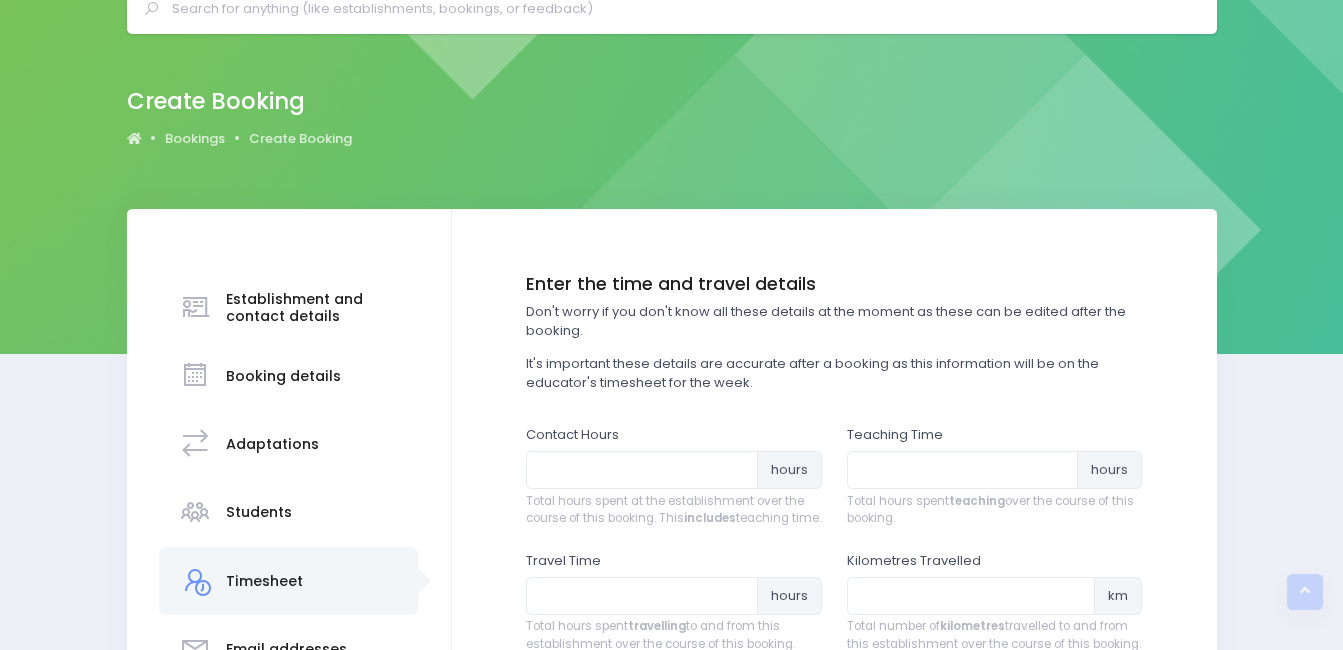 scroll, scrollTop: 0, scrollLeft: 0, axis: both 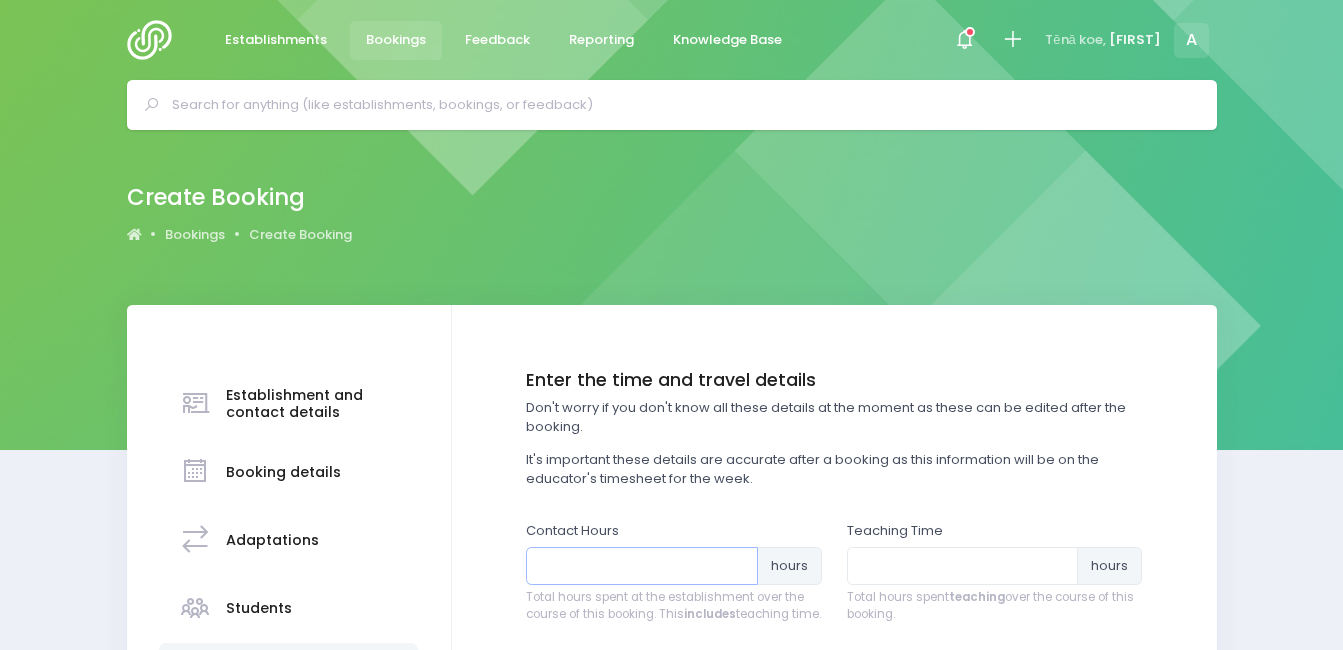 click at bounding box center [642, 566] 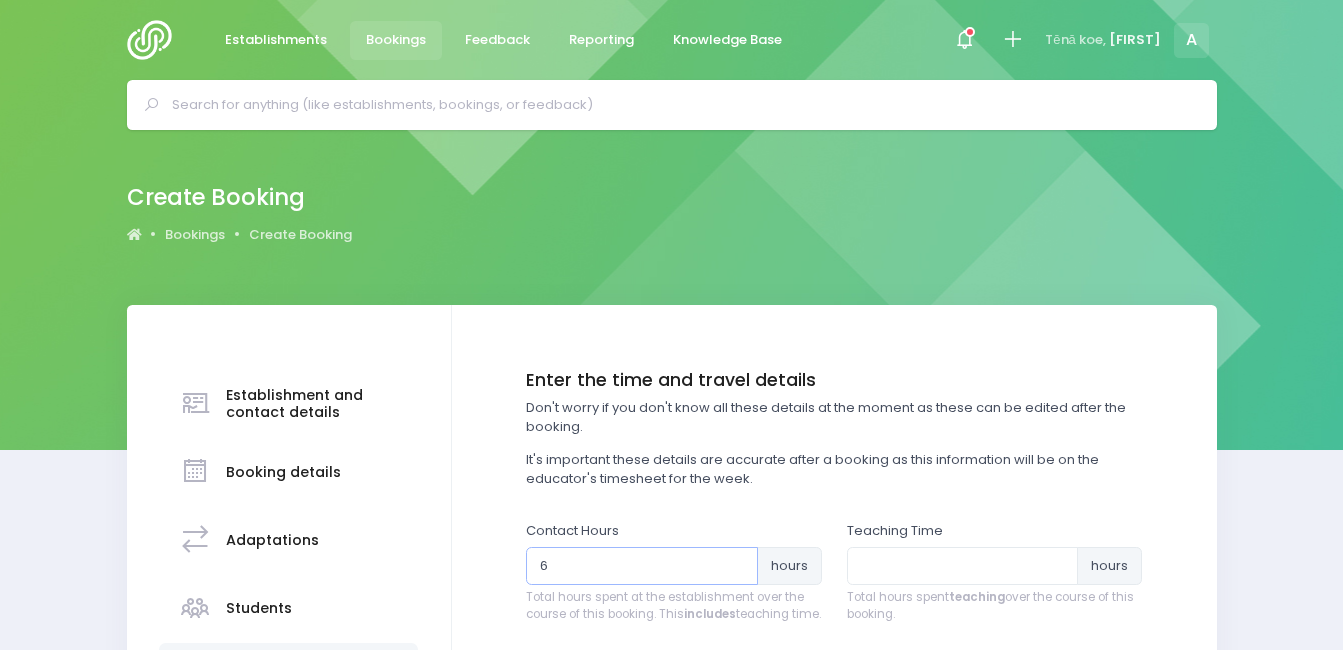 type on "6" 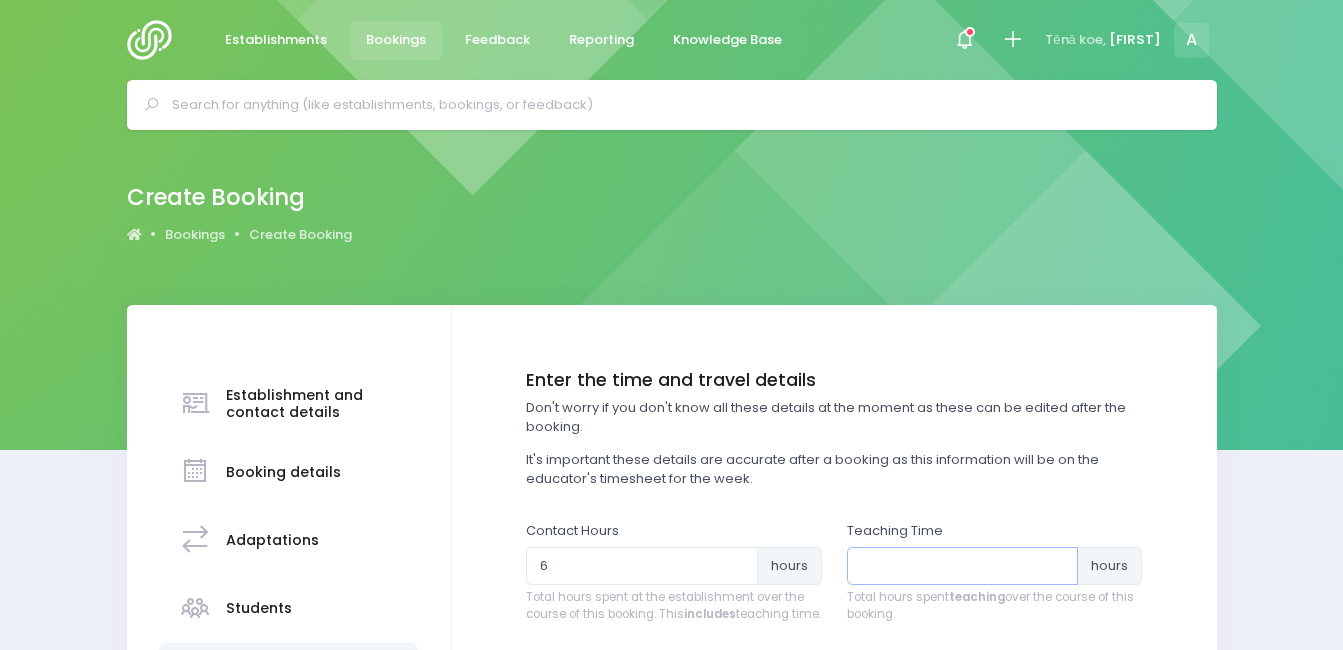 click at bounding box center (963, 566) 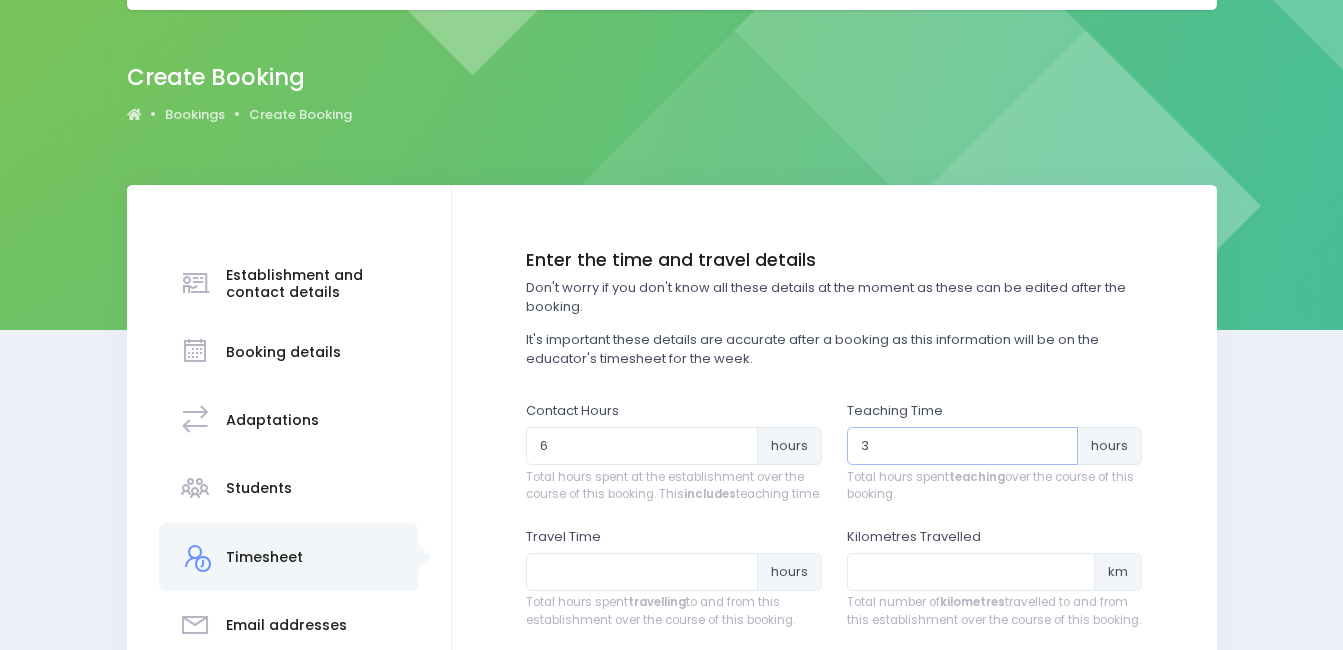 scroll, scrollTop: 381, scrollLeft: 0, axis: vertical 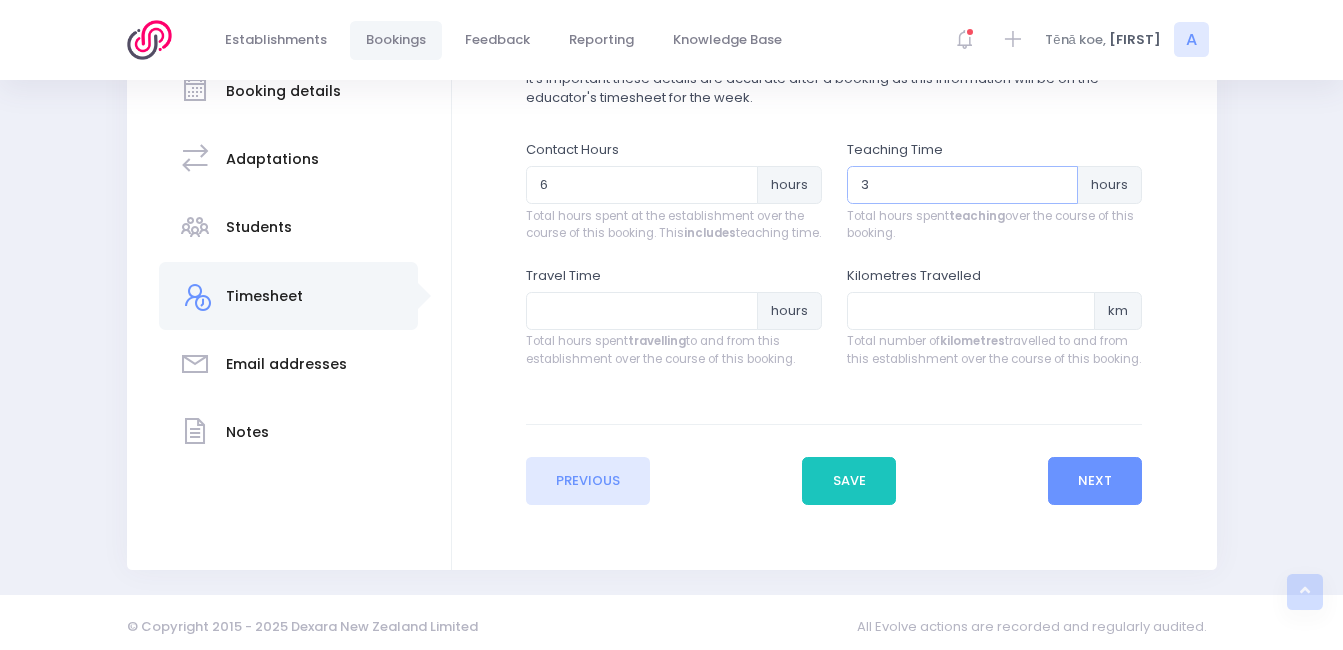 type on "3" 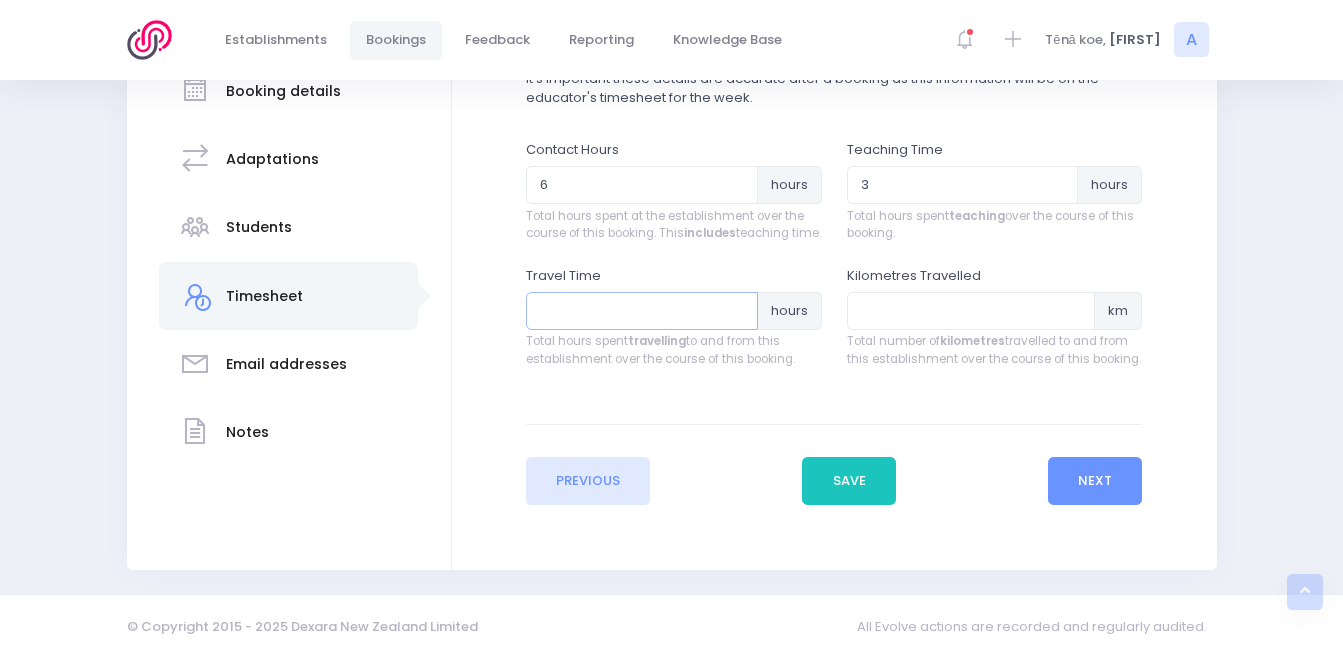 click at bounding box center (642, 311) 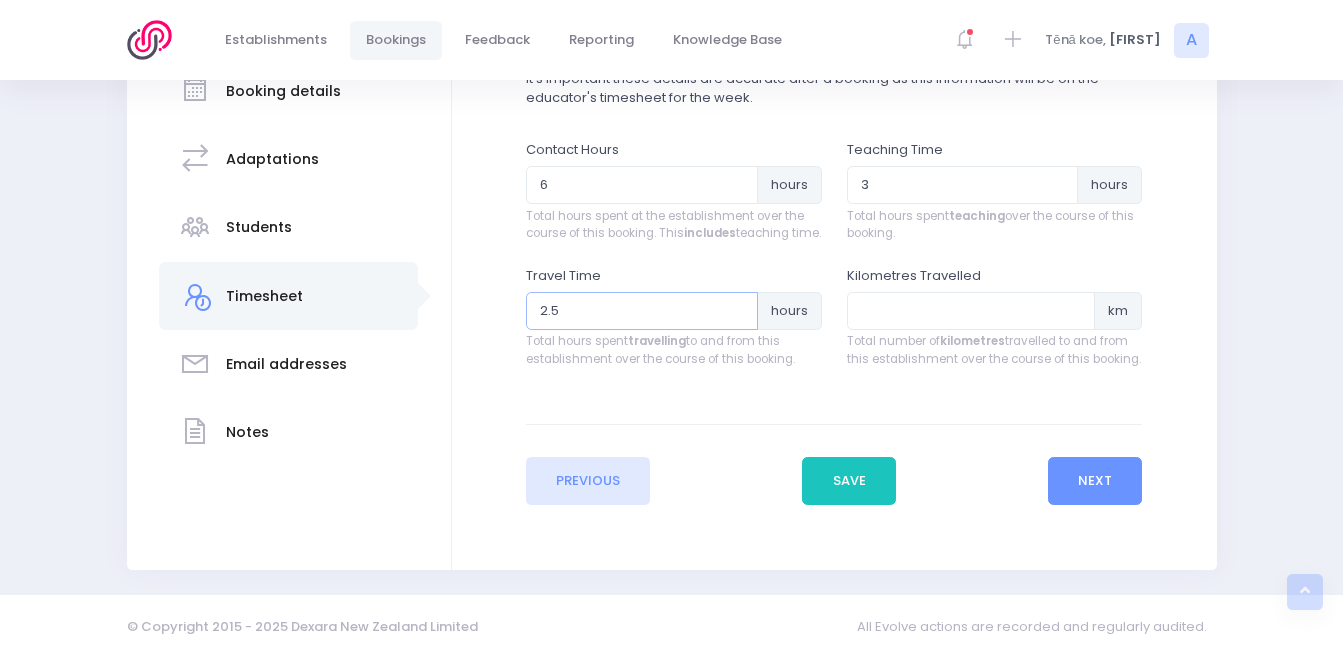 type on "2.5" 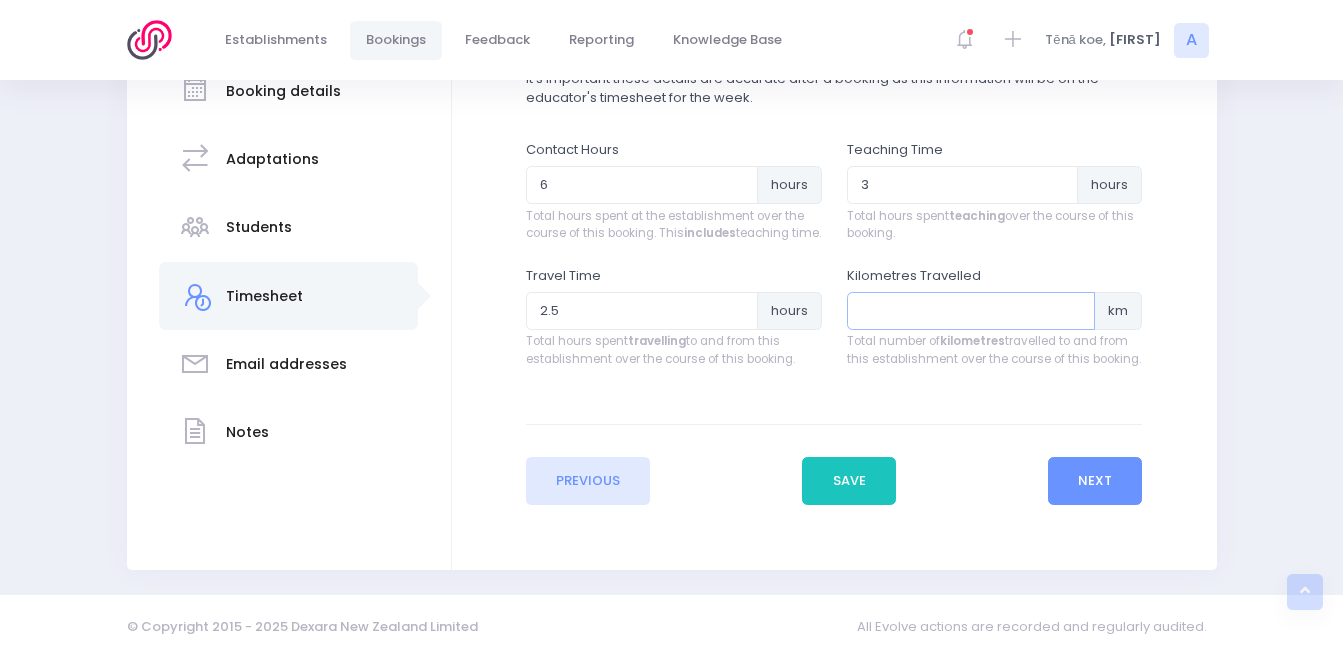 click at bounding box center (971, 311) 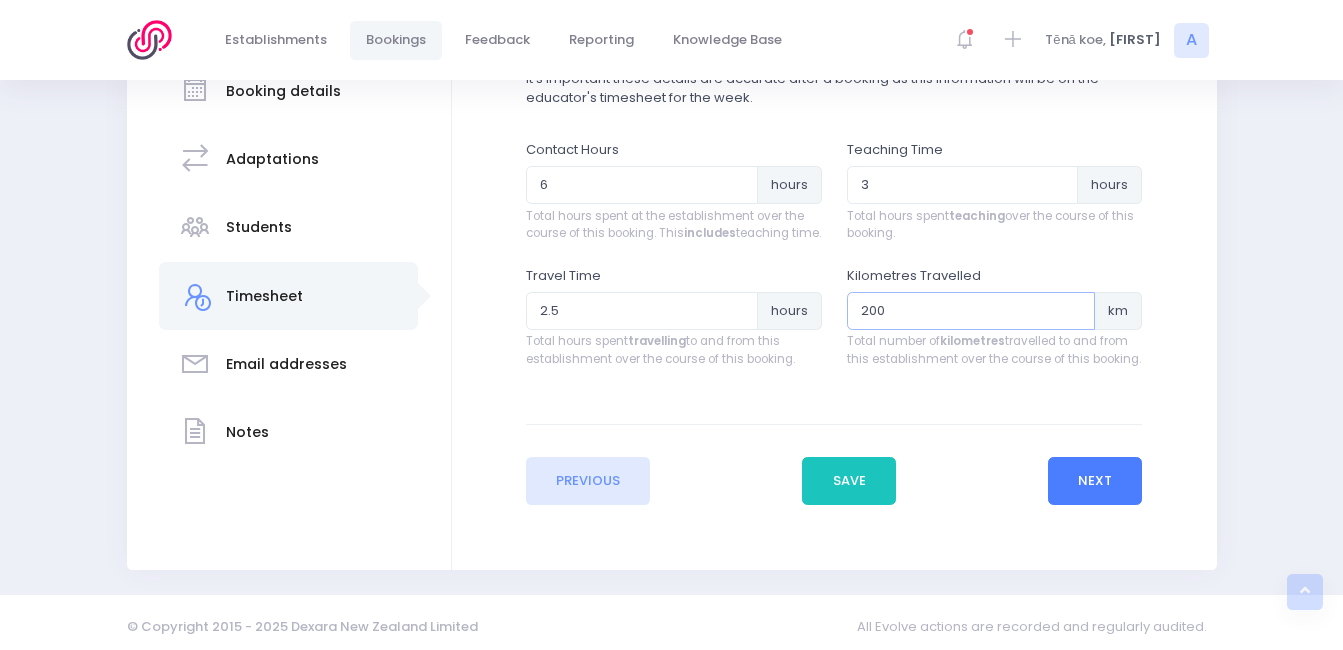 type on "200" 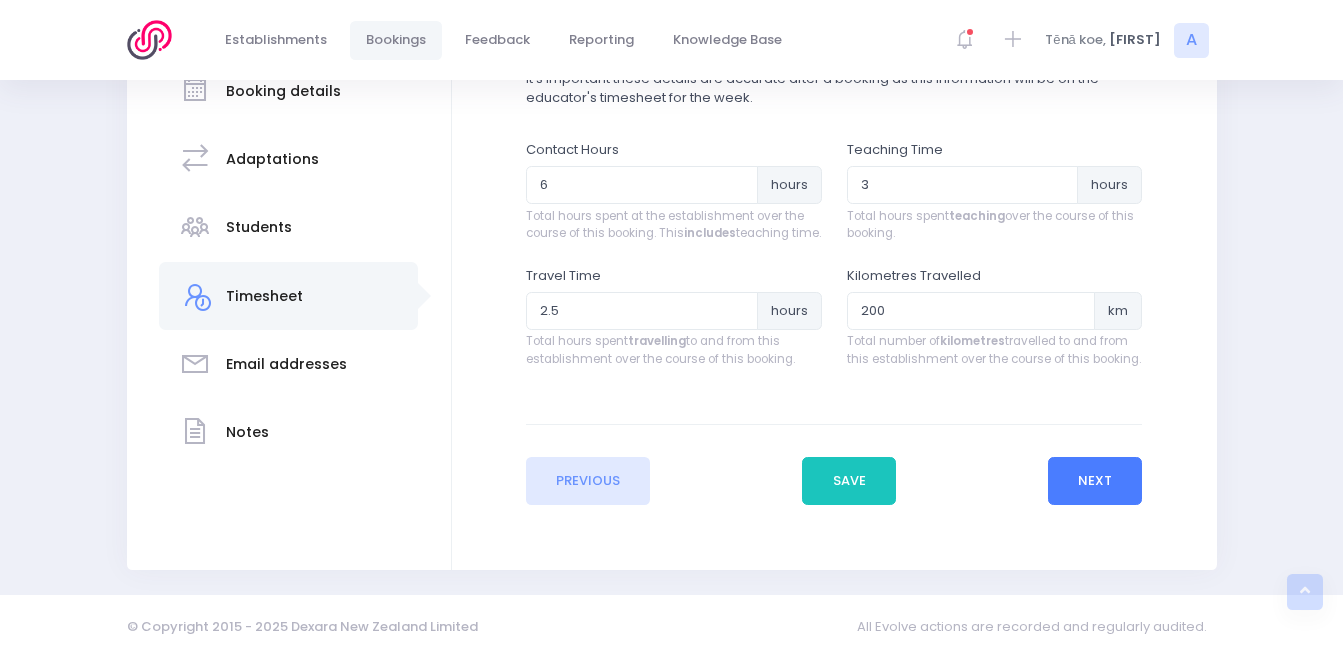 click on "Next" at bounding box center [1095, 481] 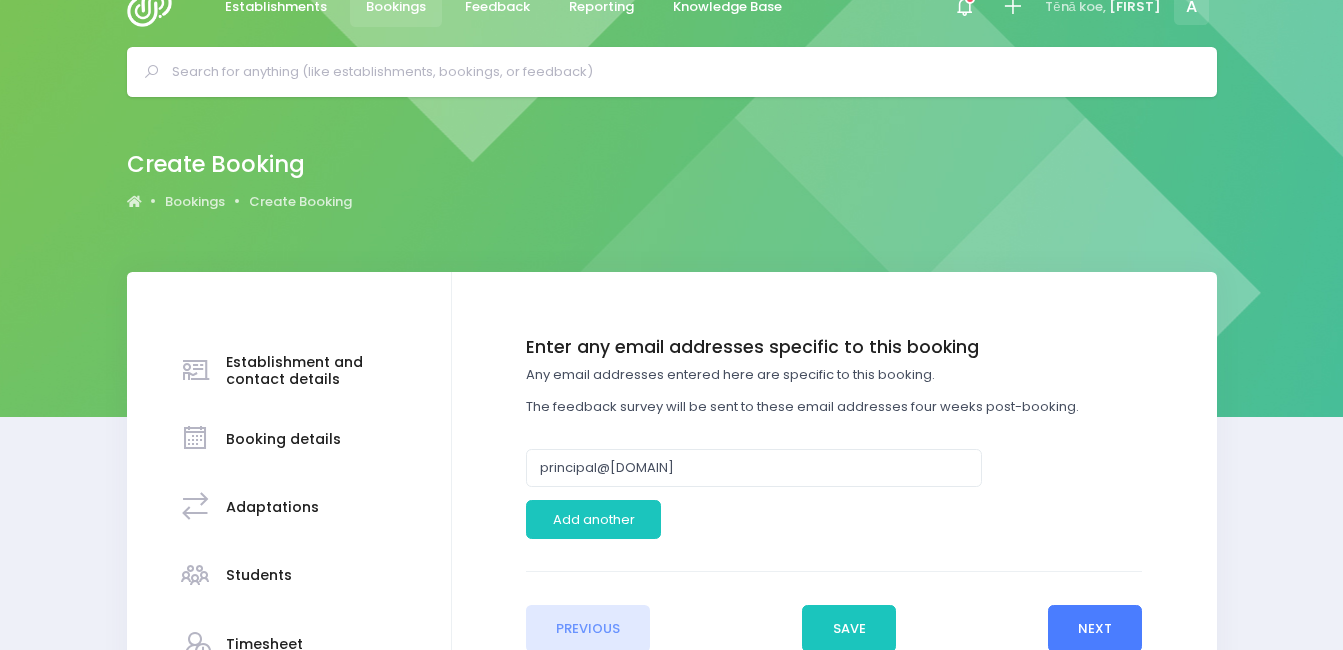 scroll, scrollTop: 0, scrollLeft: 0, axis: both 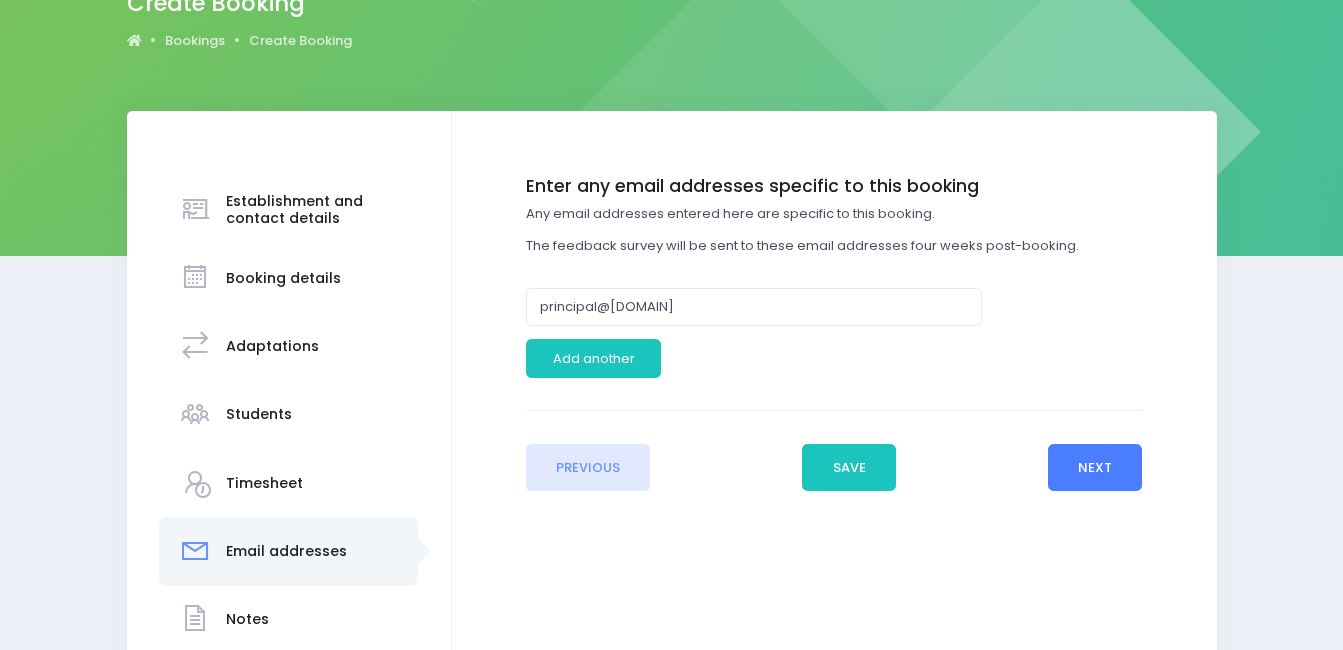 click on "Next" at bounding box center [1095, 468] 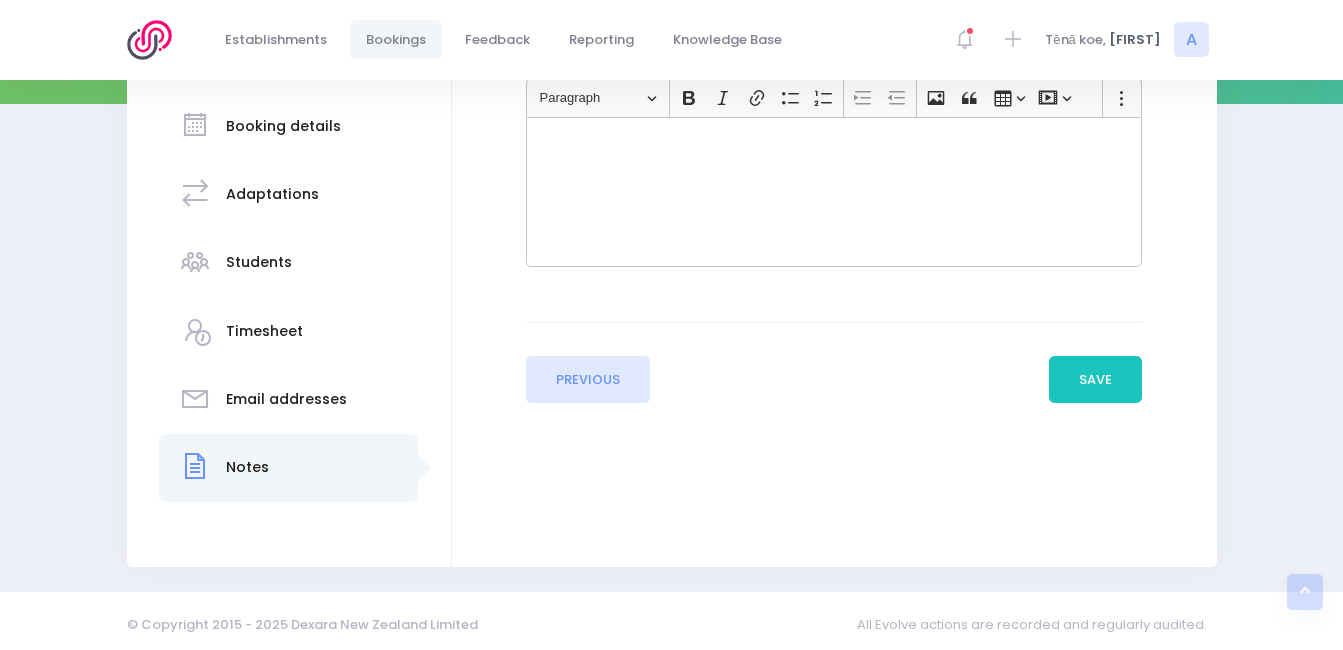 scroll, scrollTop: 353, scrollLeft: 0, axis: vertical 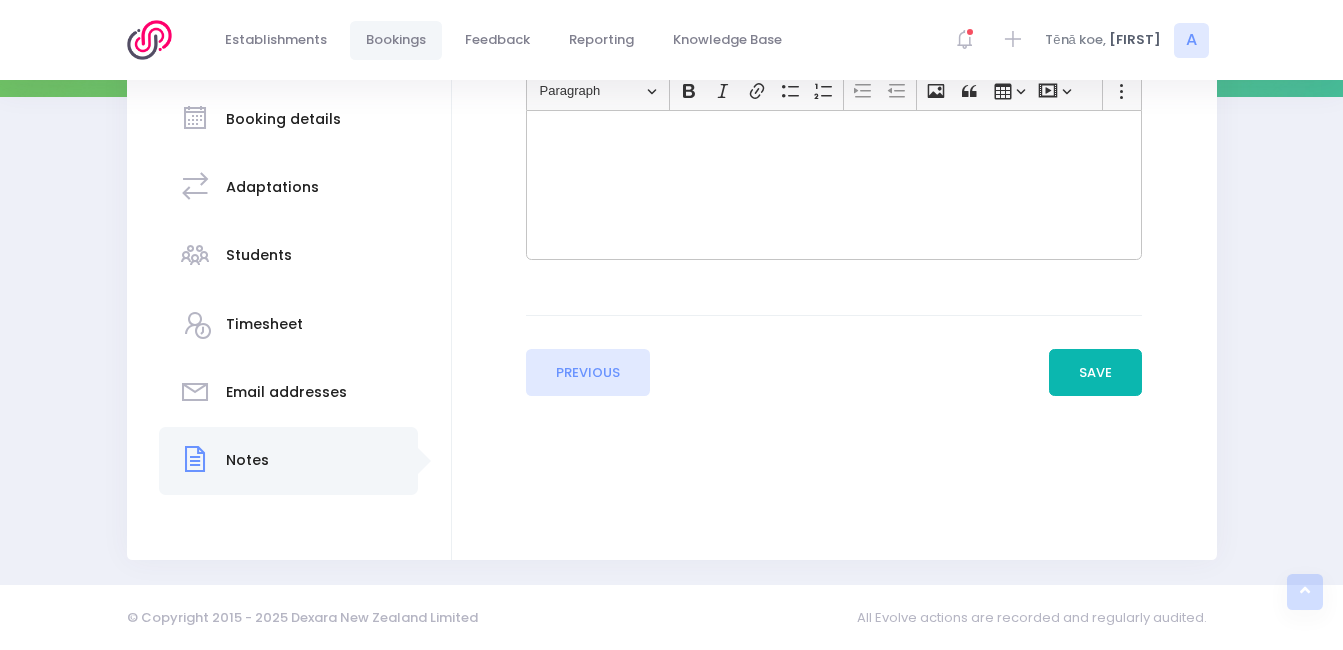 click on "Save" at bounding box center [1096, 373] 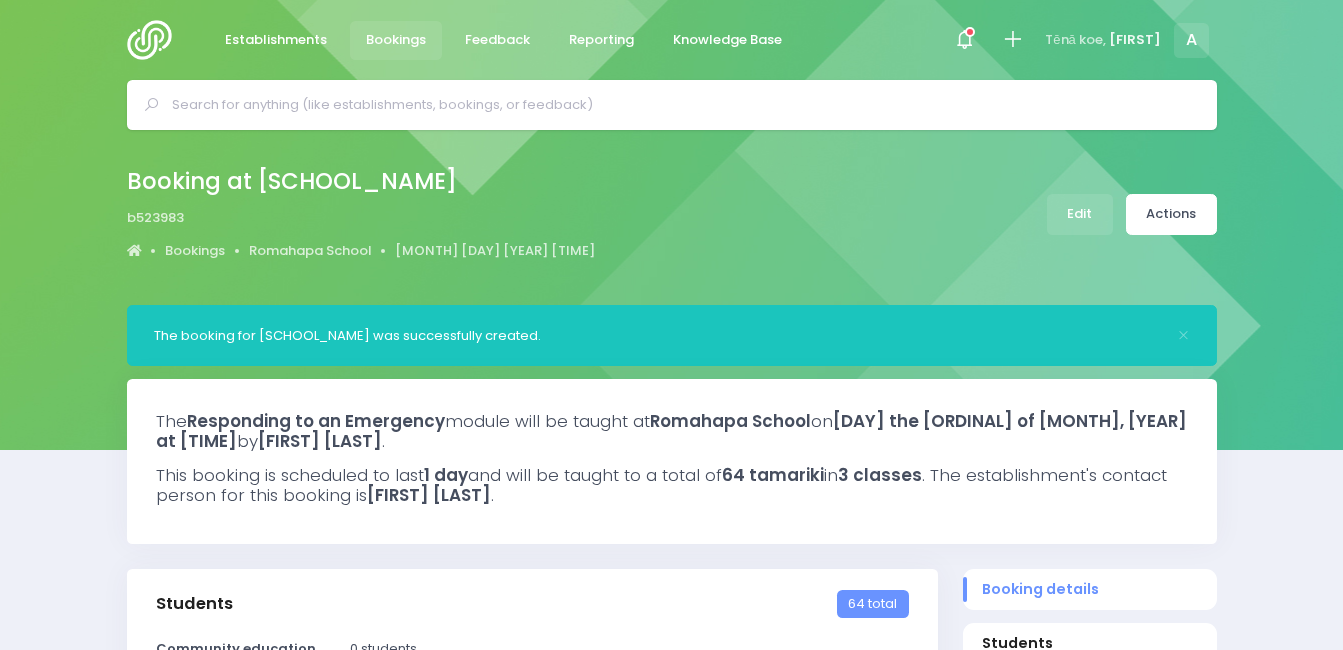 select on "5" 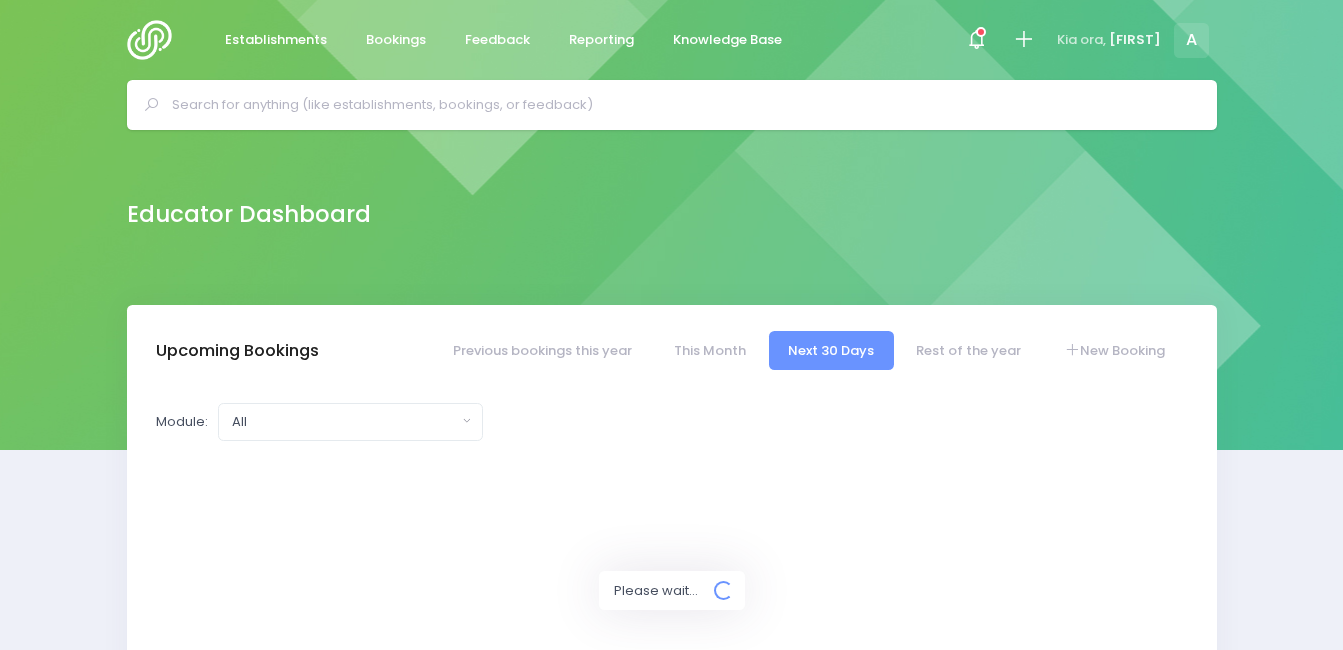 scroll, scrollTop: 0, scrollLeft: 0, axis: both 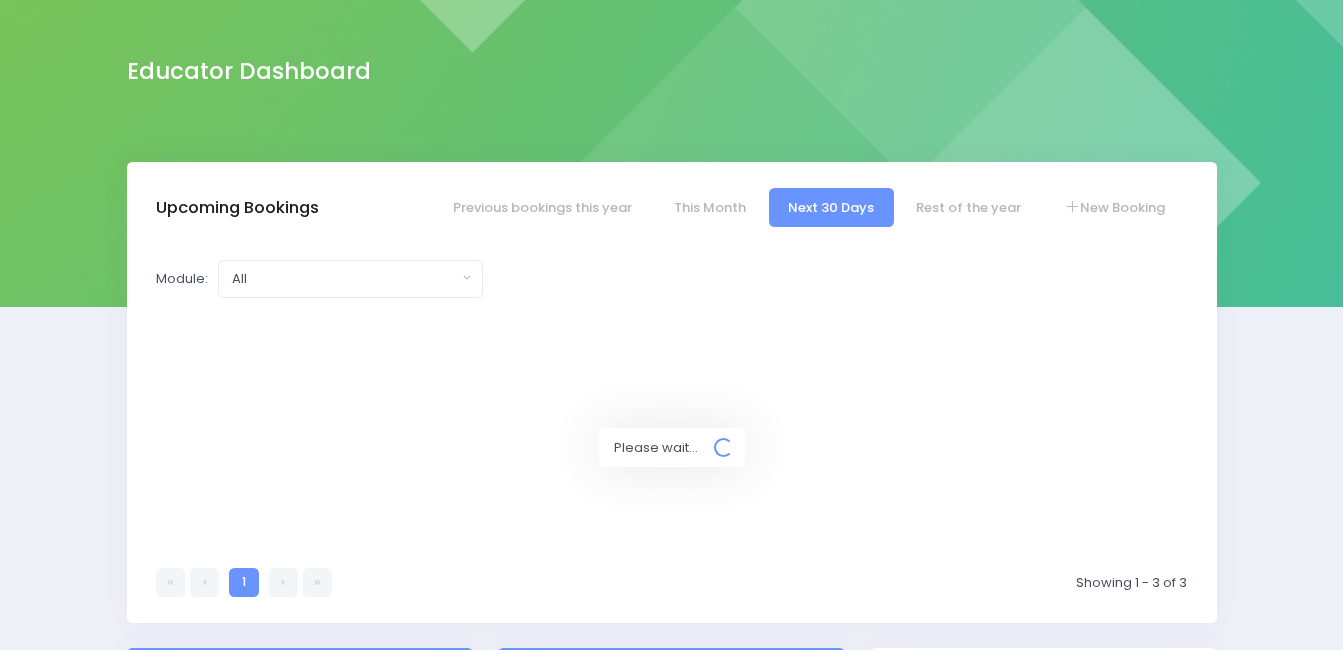 select on "5" 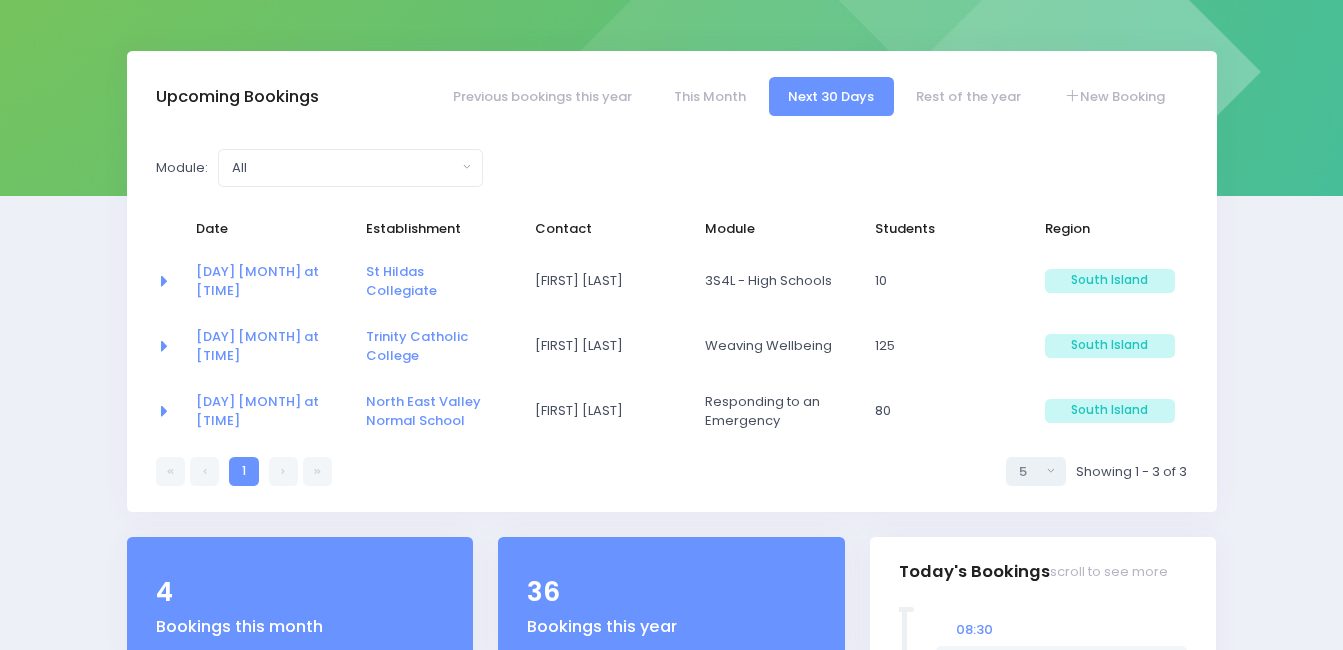 scroll, scrollTop: 249, scrollLeft: 0, axis: vertical 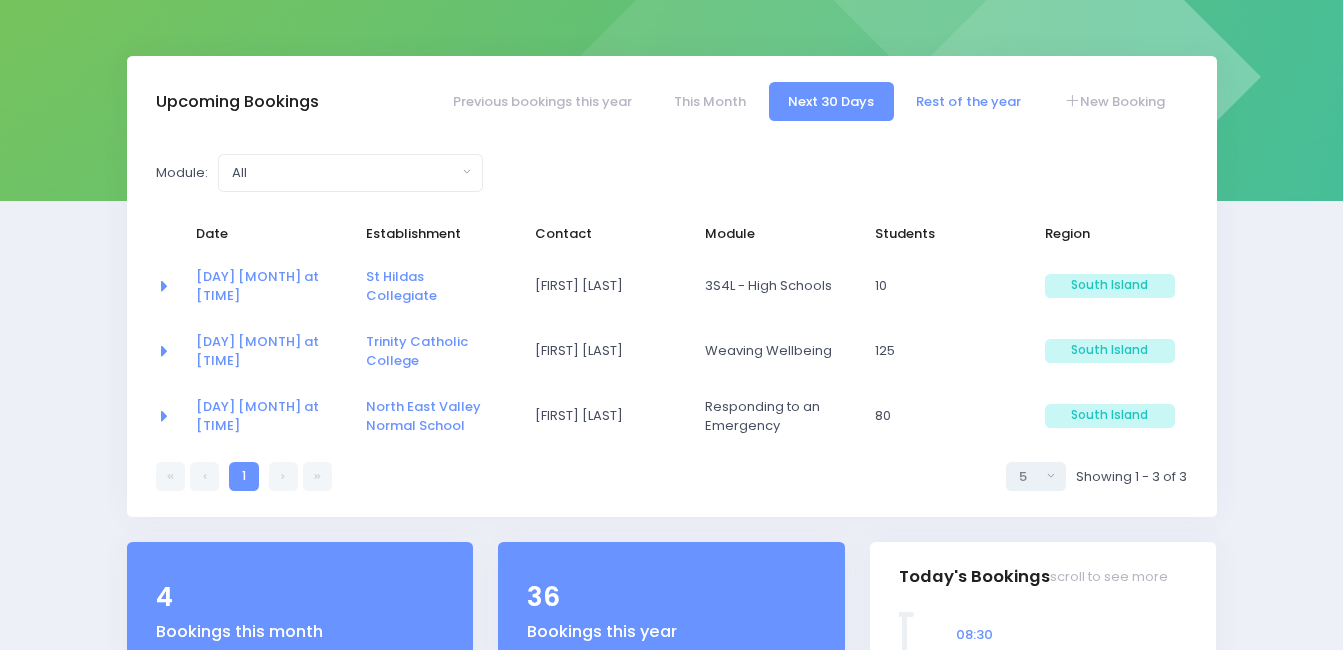 click on "Rest of the year" at bounding box center (969, 101) 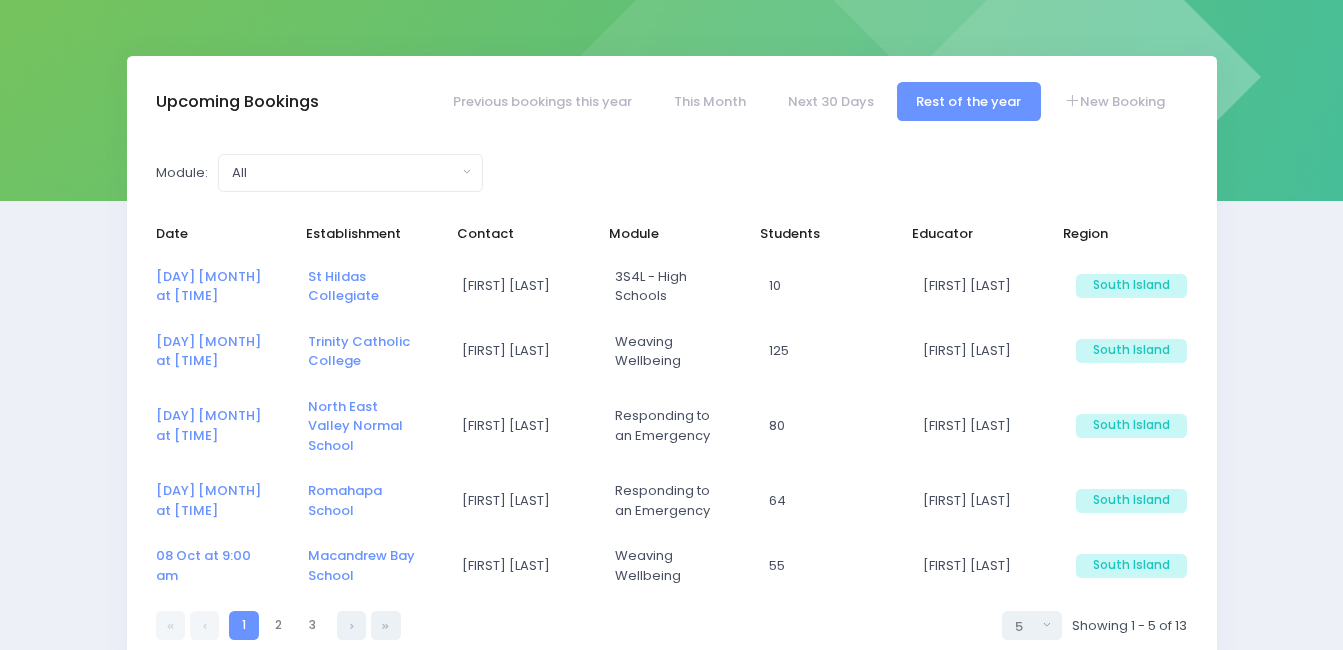 select on "5" 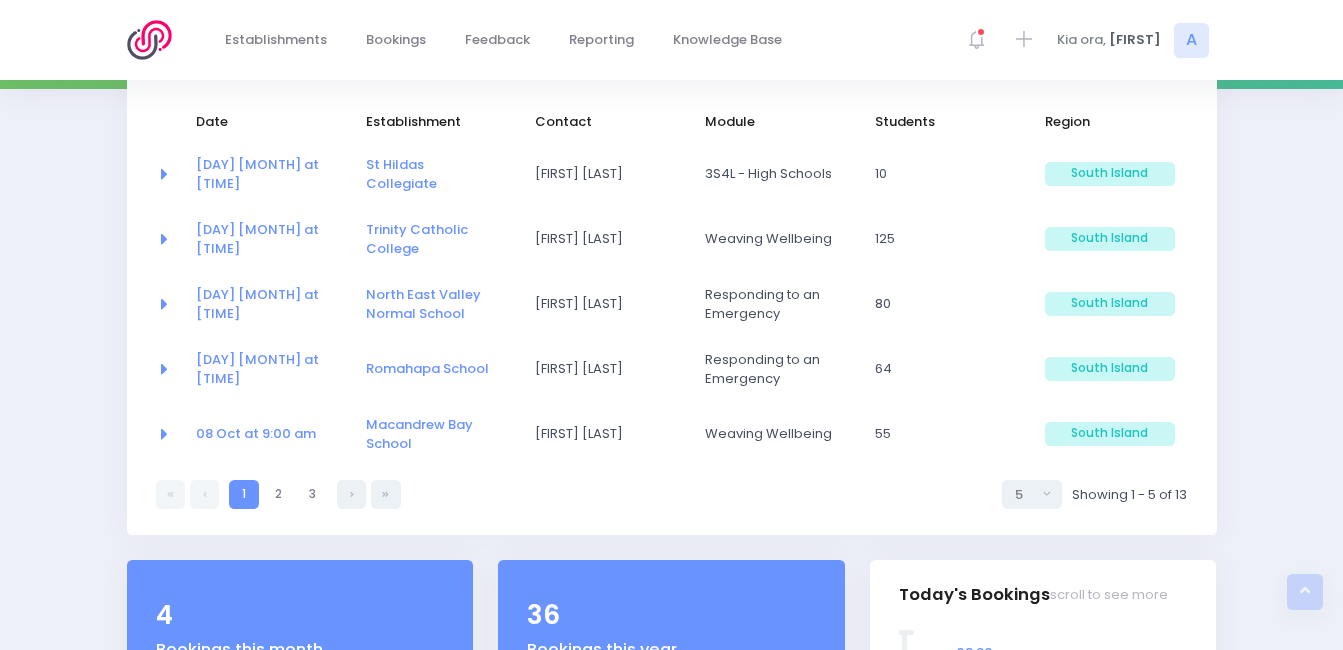 scroll, scrollTop: 373, scrollLeft: 0, axis: vertical 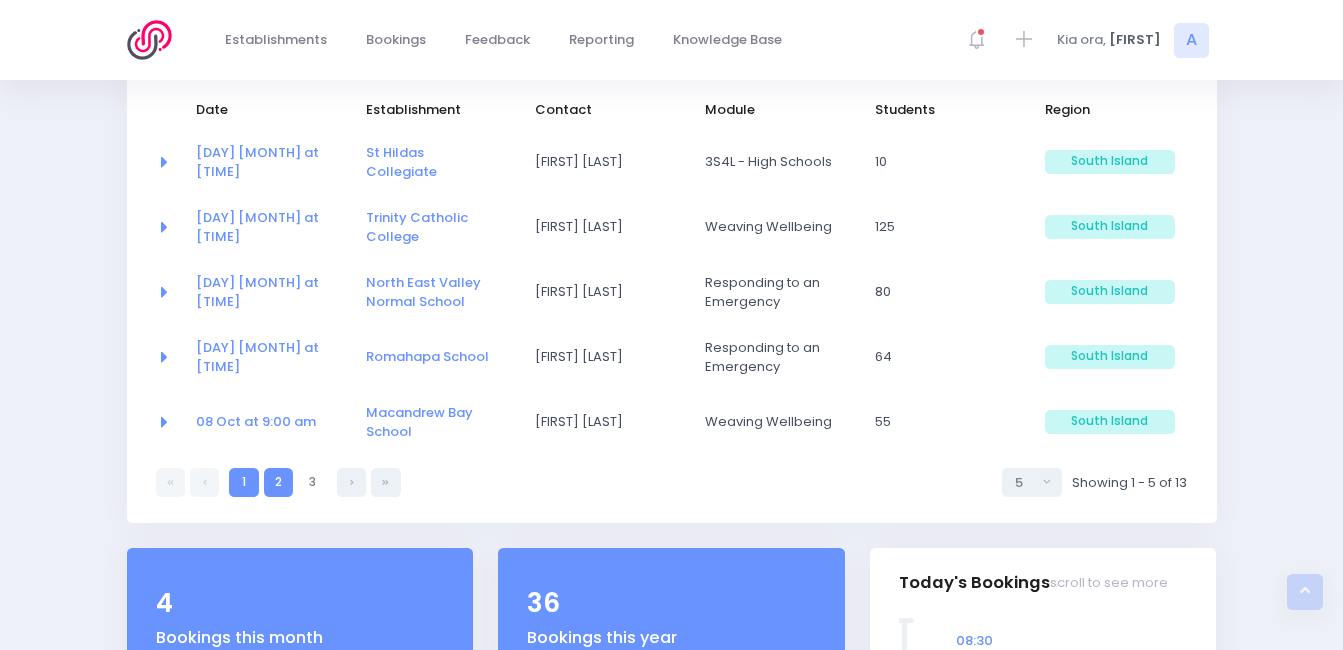 click on "2" at bounding box center (278, 482) 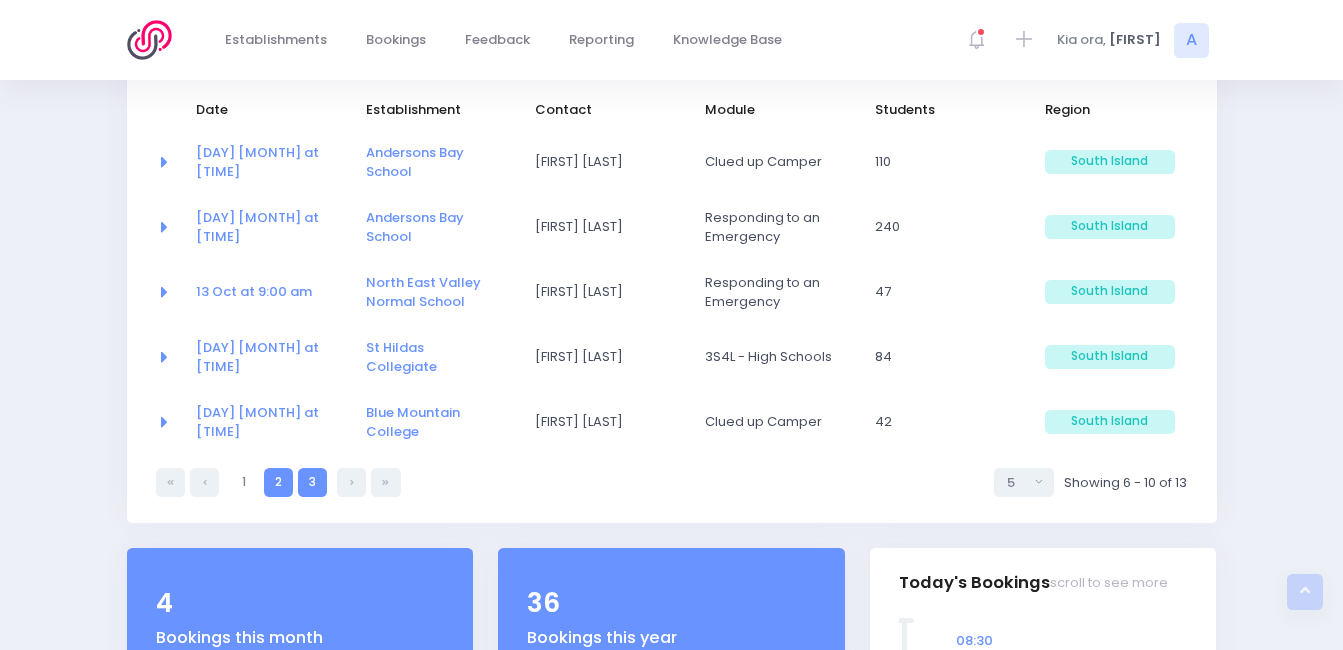 click on "3" at bounding box center (312, 482) 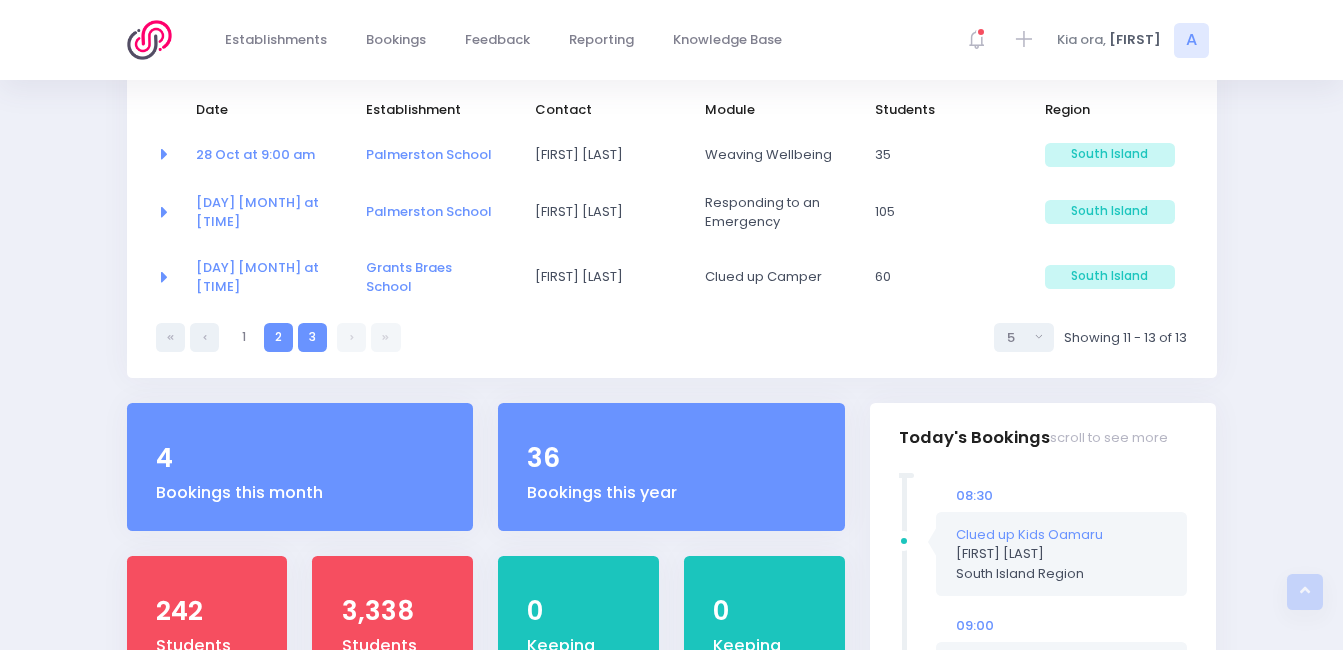 click on "2" at bounding box center (278, 337) 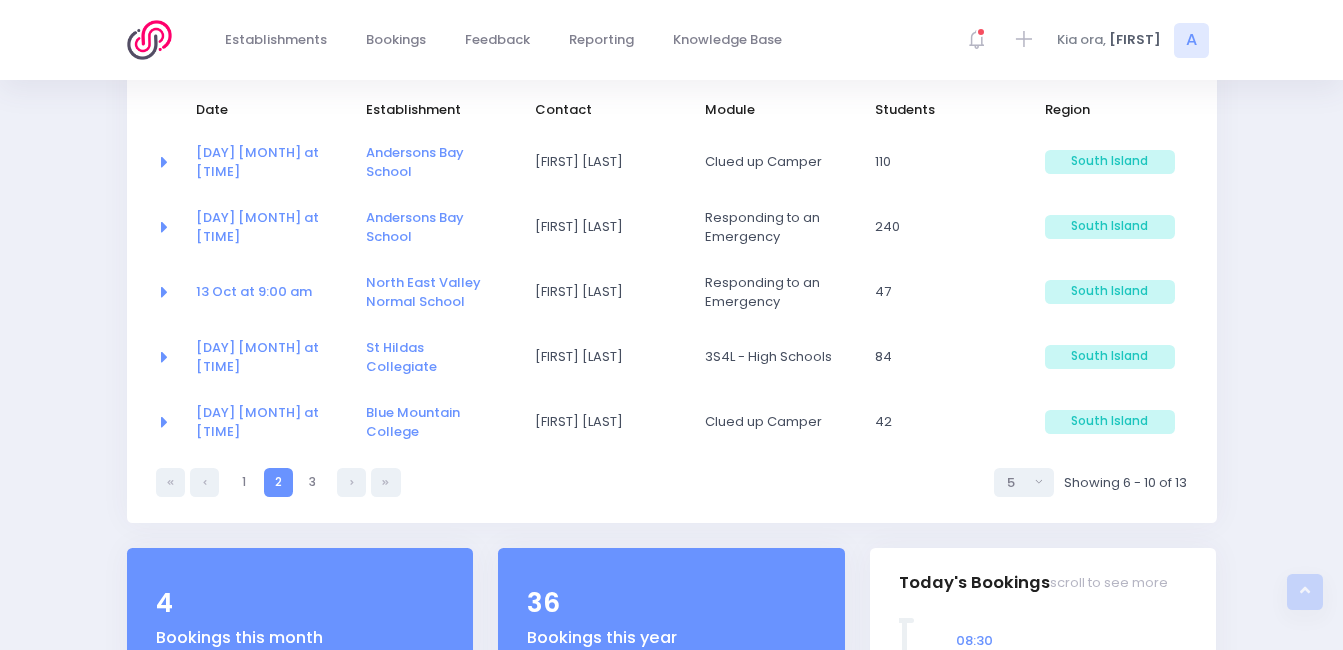click on "14 Oct at 9:00 am" at bounding box center [268, 357] 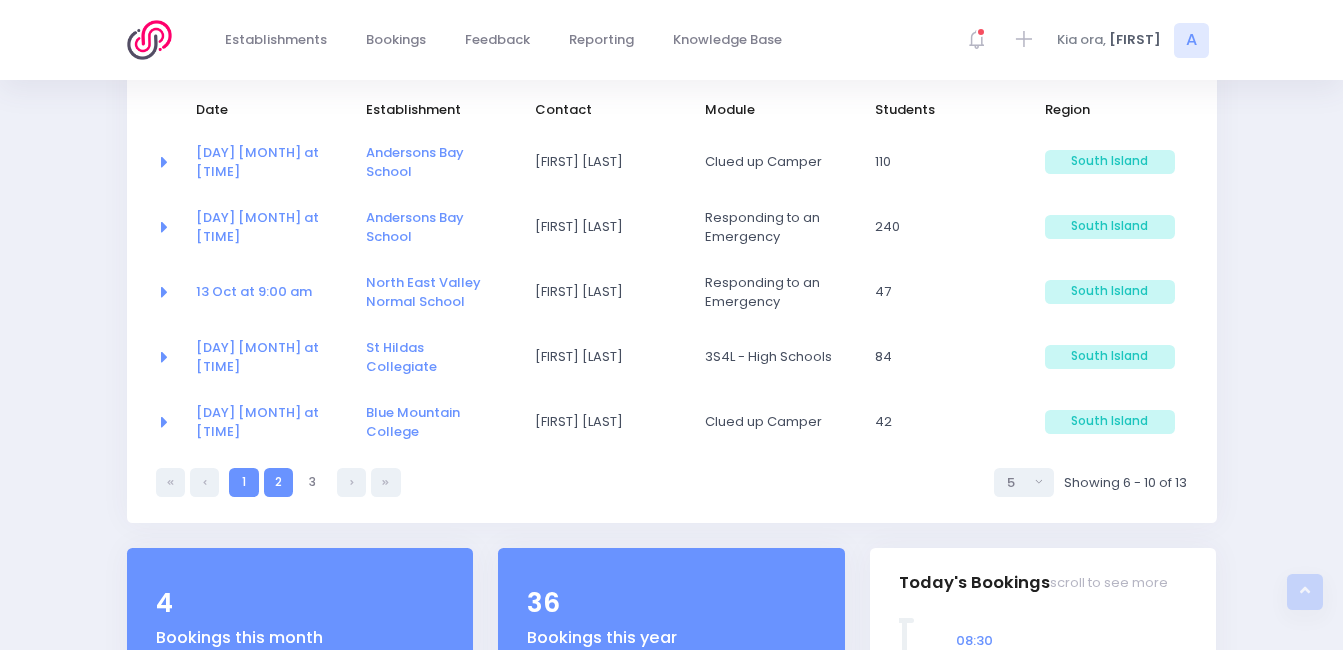 click on "1" at bounding box center (243, 482) 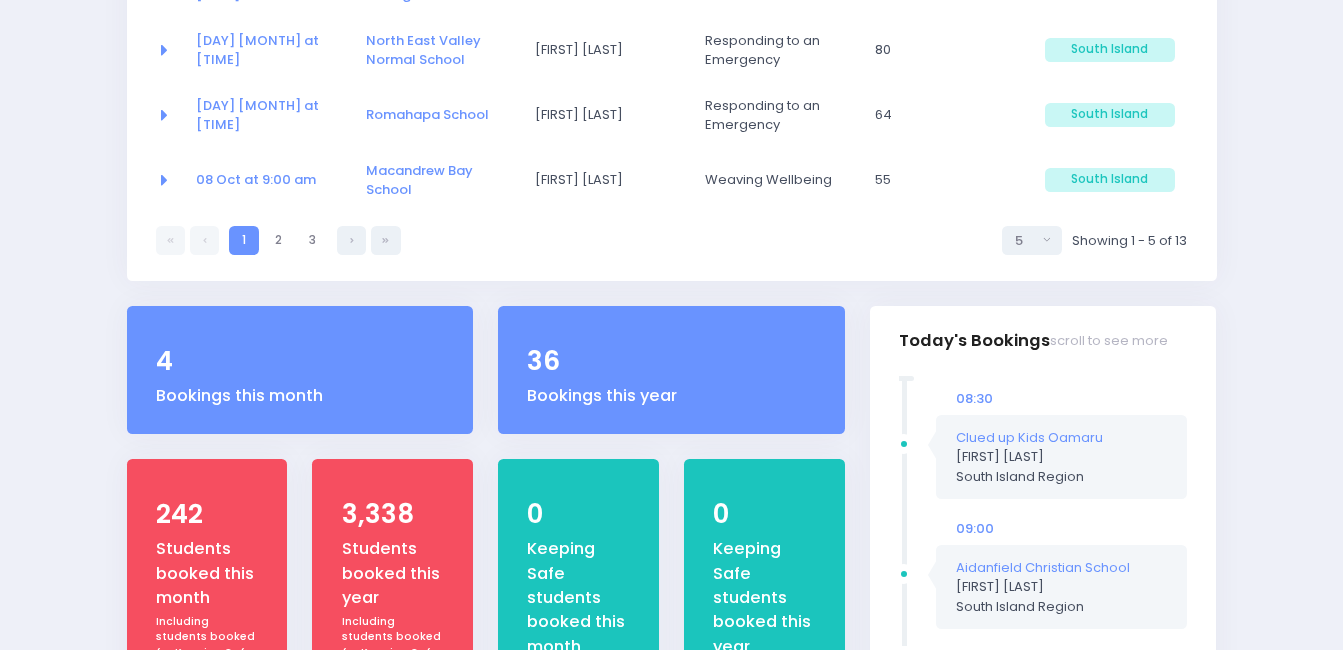 scroll, scrollTop: 0, scrollLeft: 0, axis: both 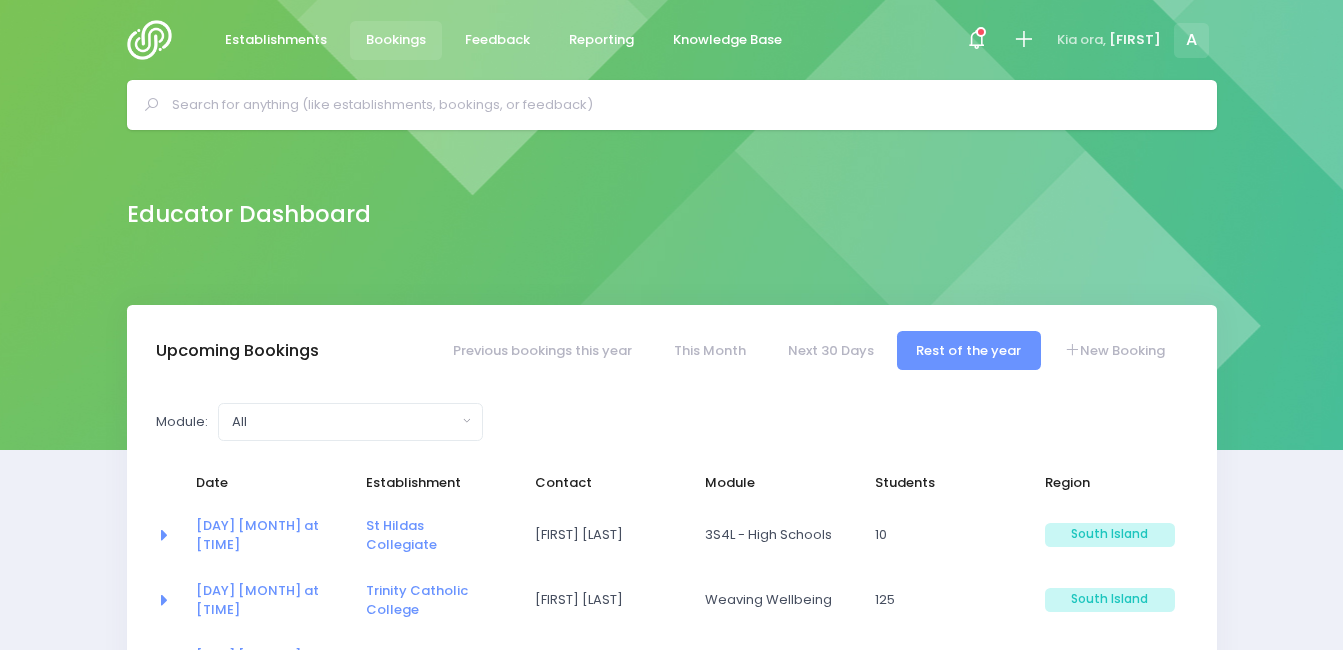 click on "Bookings" at bounding box center (396, 40) 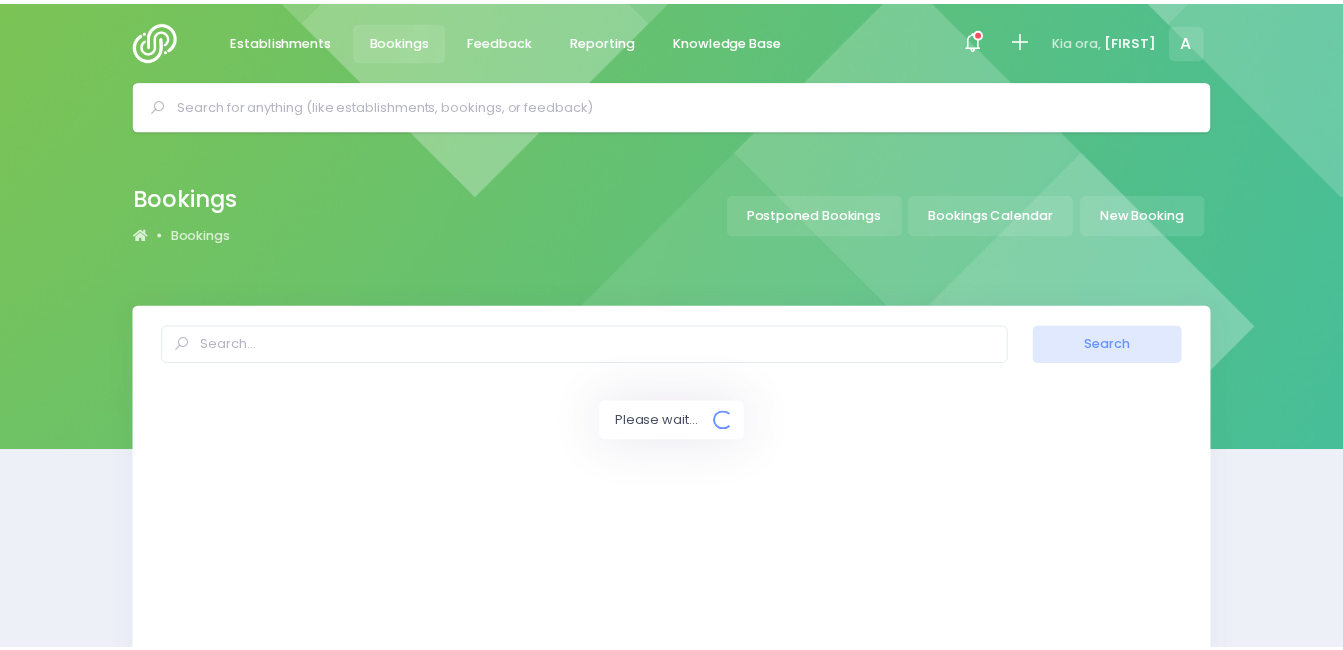 scroll, scrollTop: 0, scrollLeft: 0, axis: both 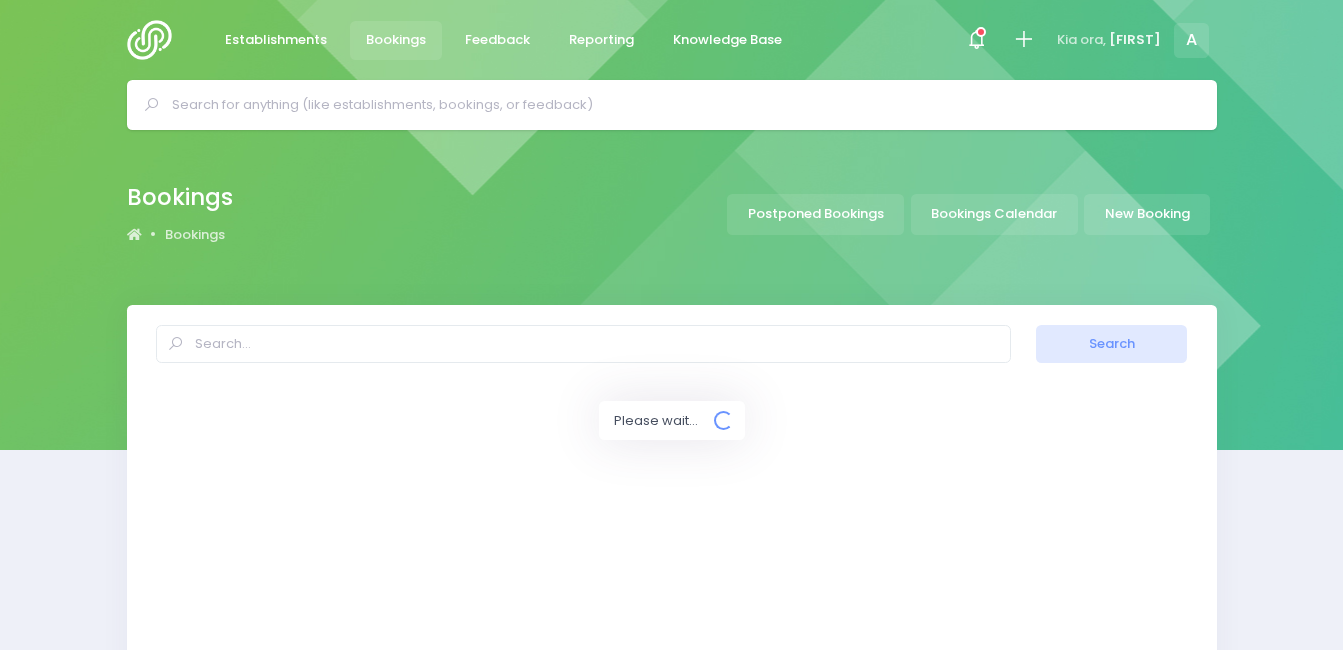 select on "20" 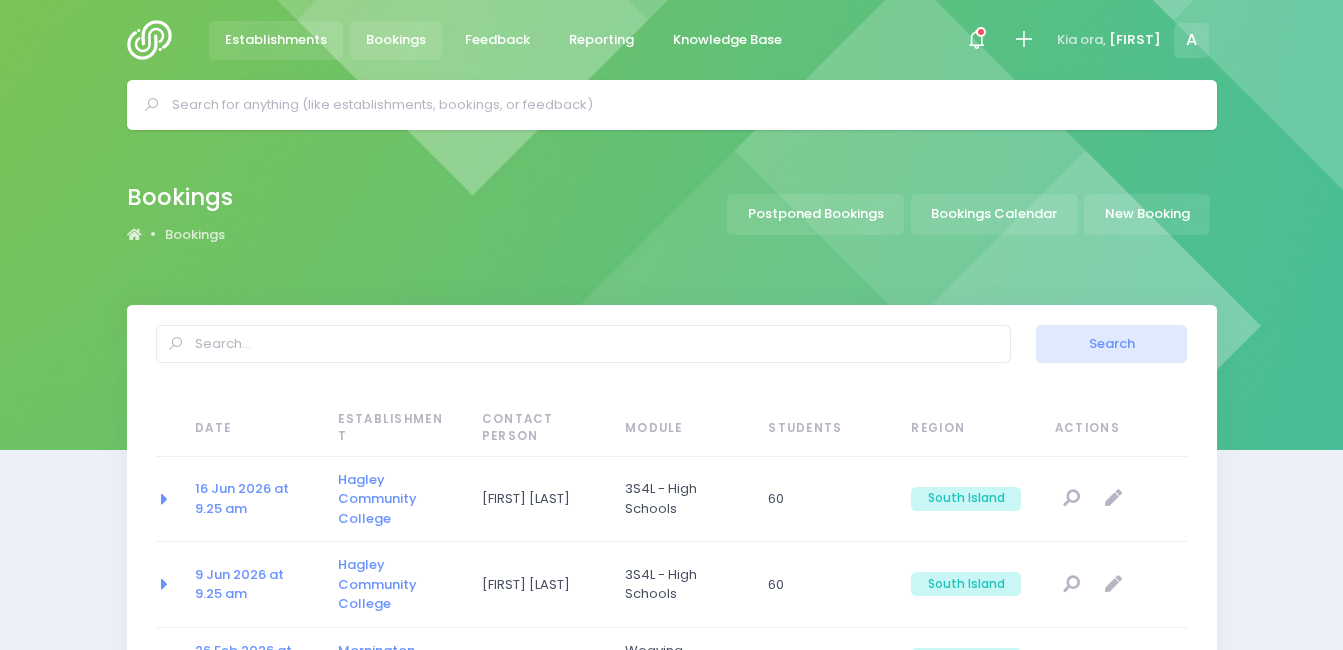 click on "Establishments" at bounding box center (276, 40) 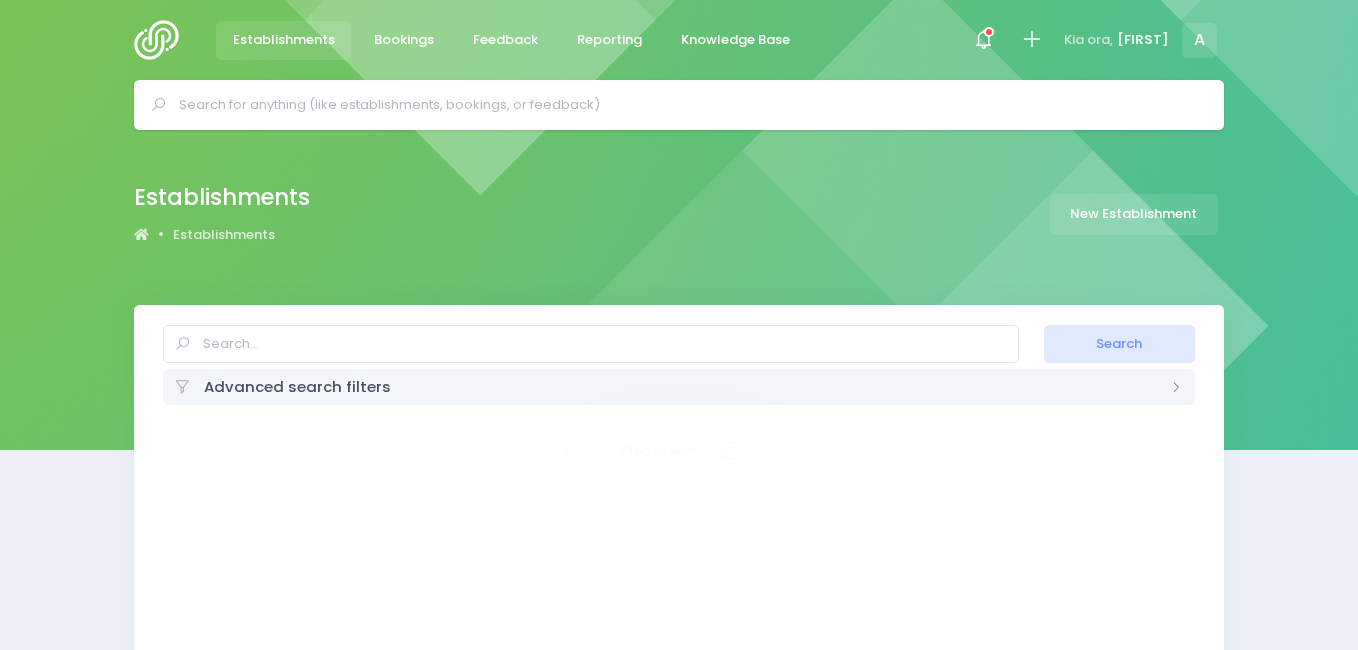 select on "20" 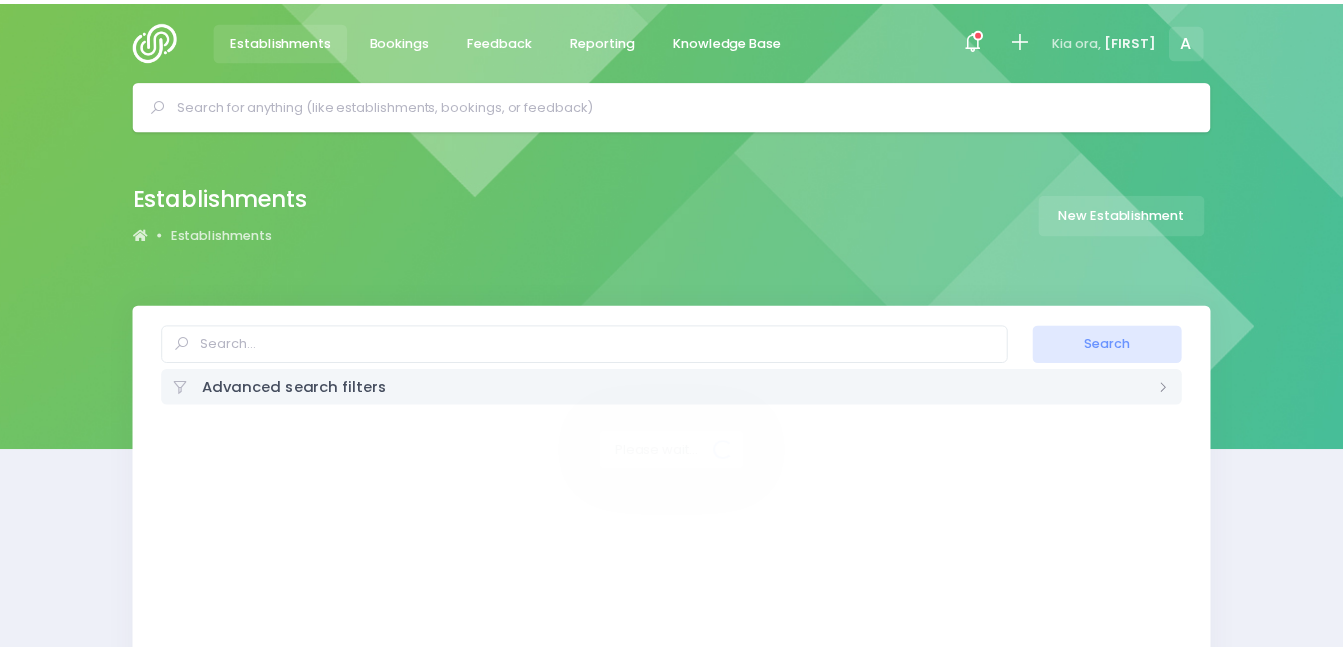 scroll, scrollTop: 0, scrollLeft: 0, axis: both 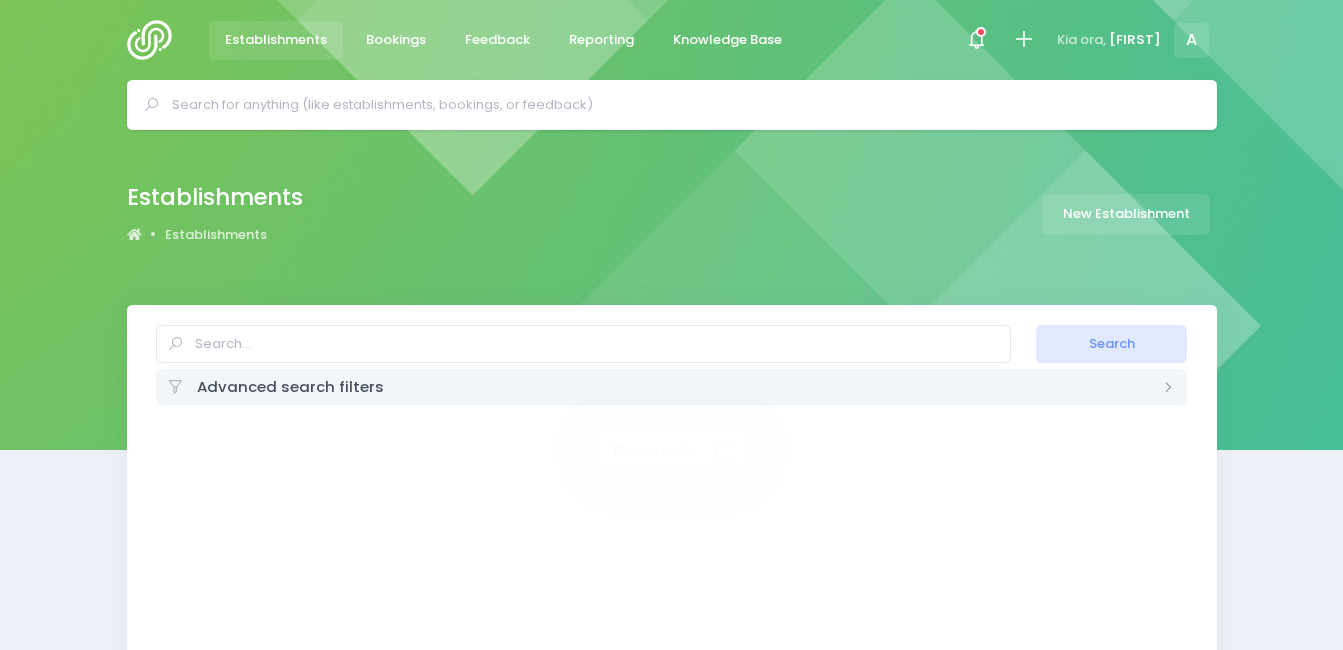 select on "20" 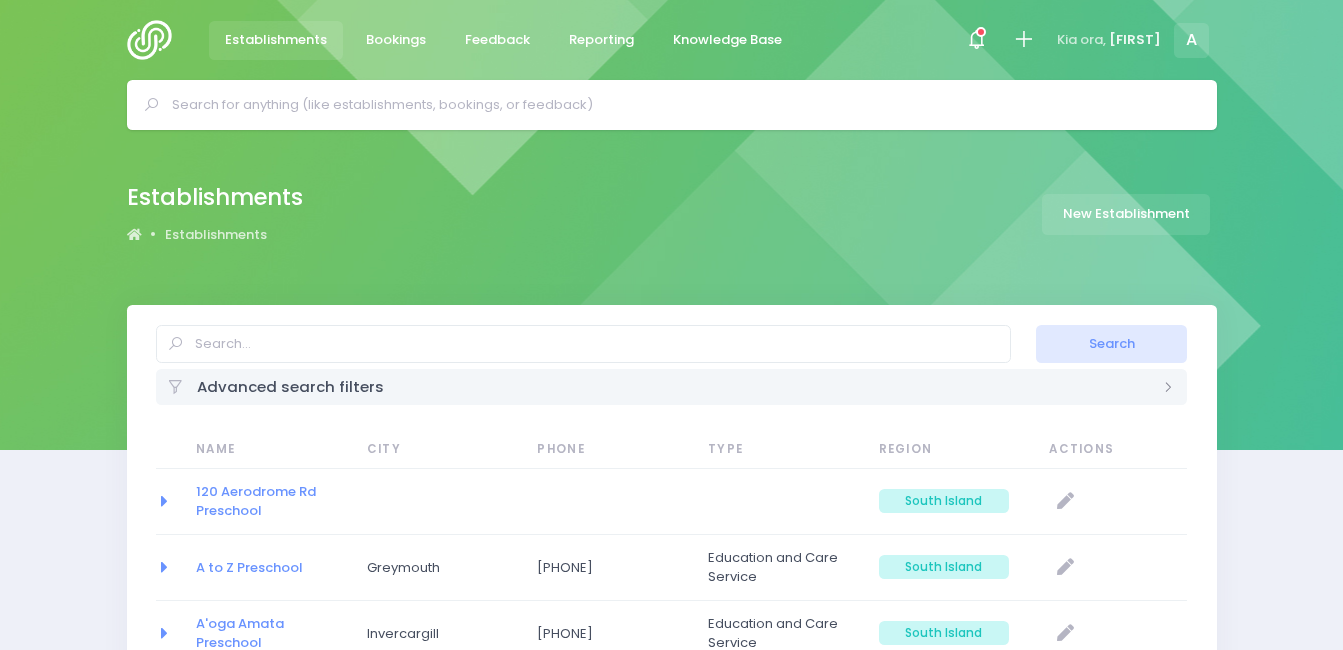 click at bounding box center (680, 105) 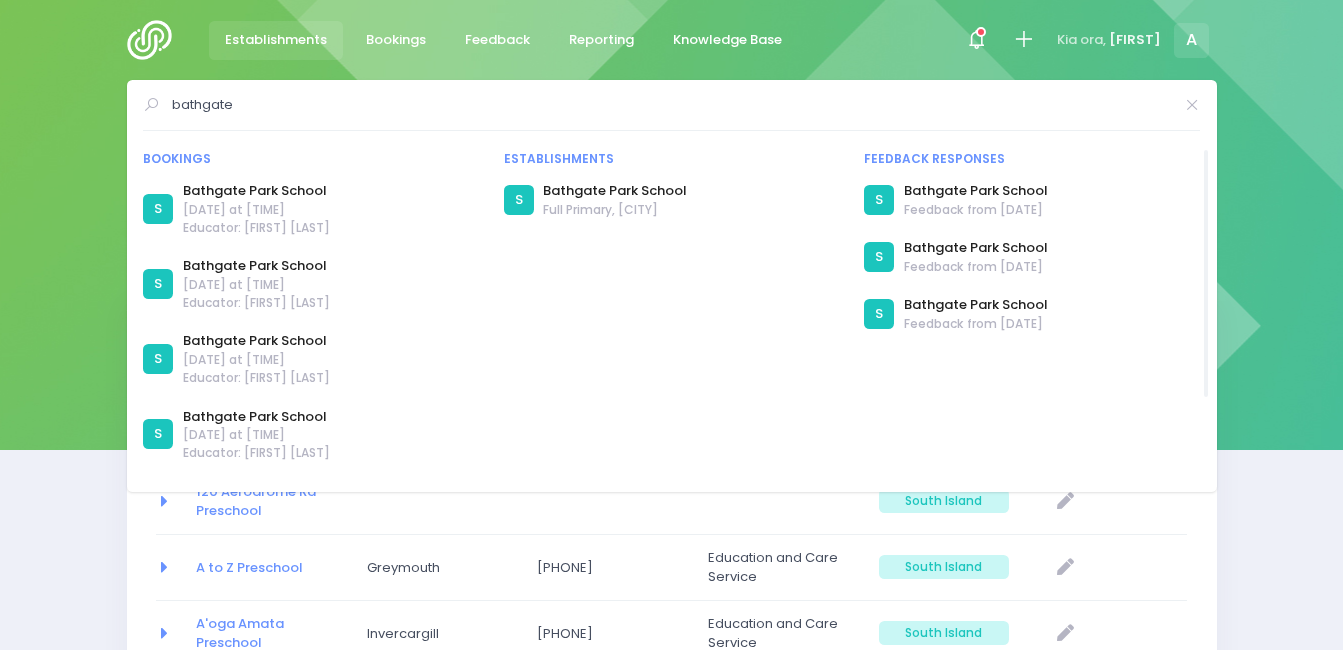 type on "bathgate" 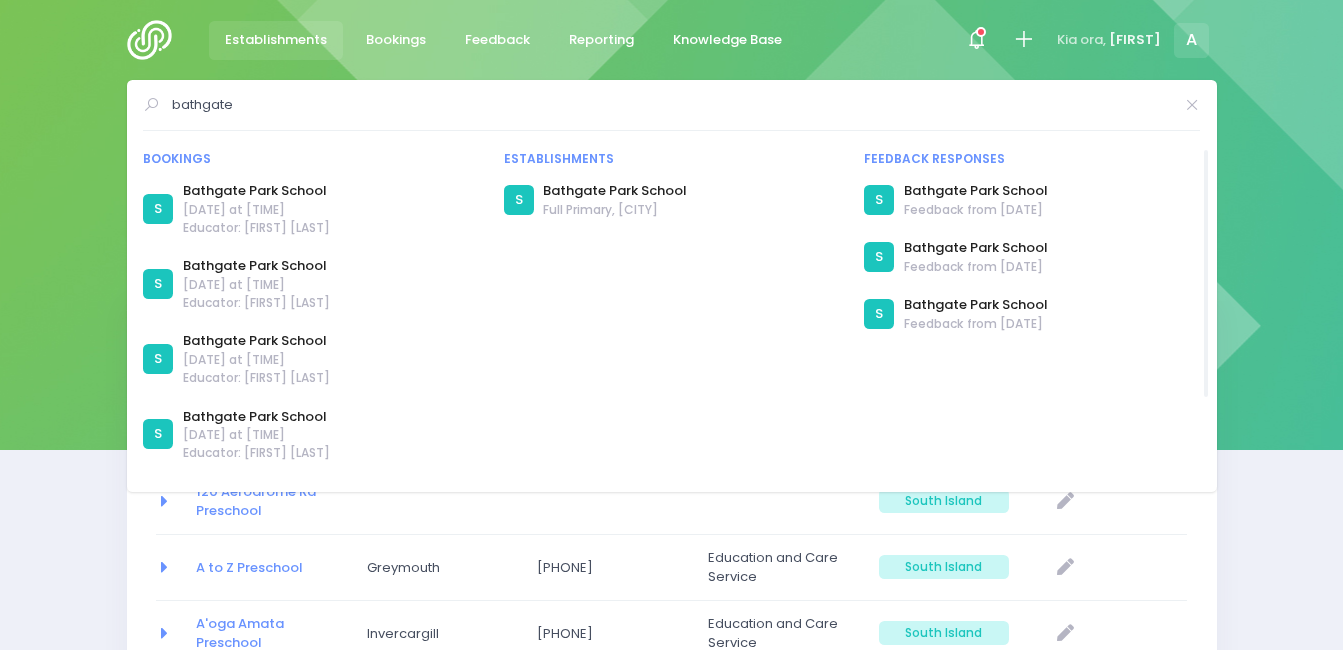 click on "30 April 2024 at 9:00am" at bounding box center (256, 210) 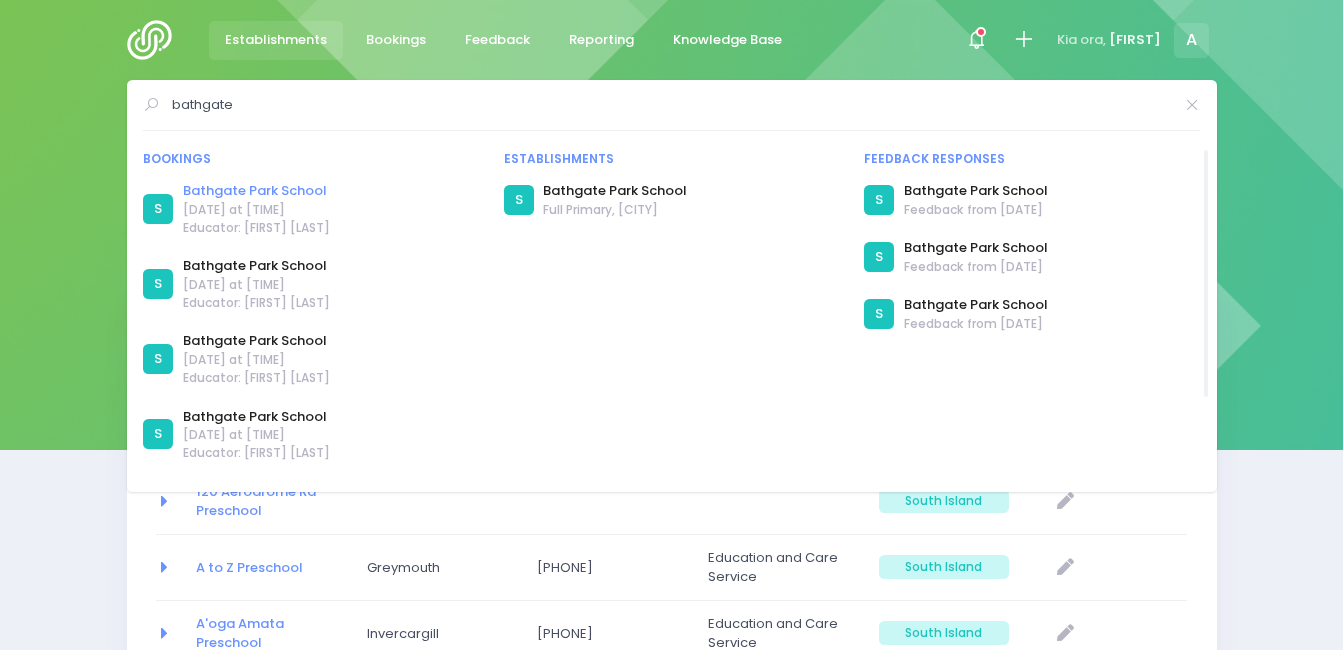 click on "Bathgate Park School" at bounding box center (256, 191) 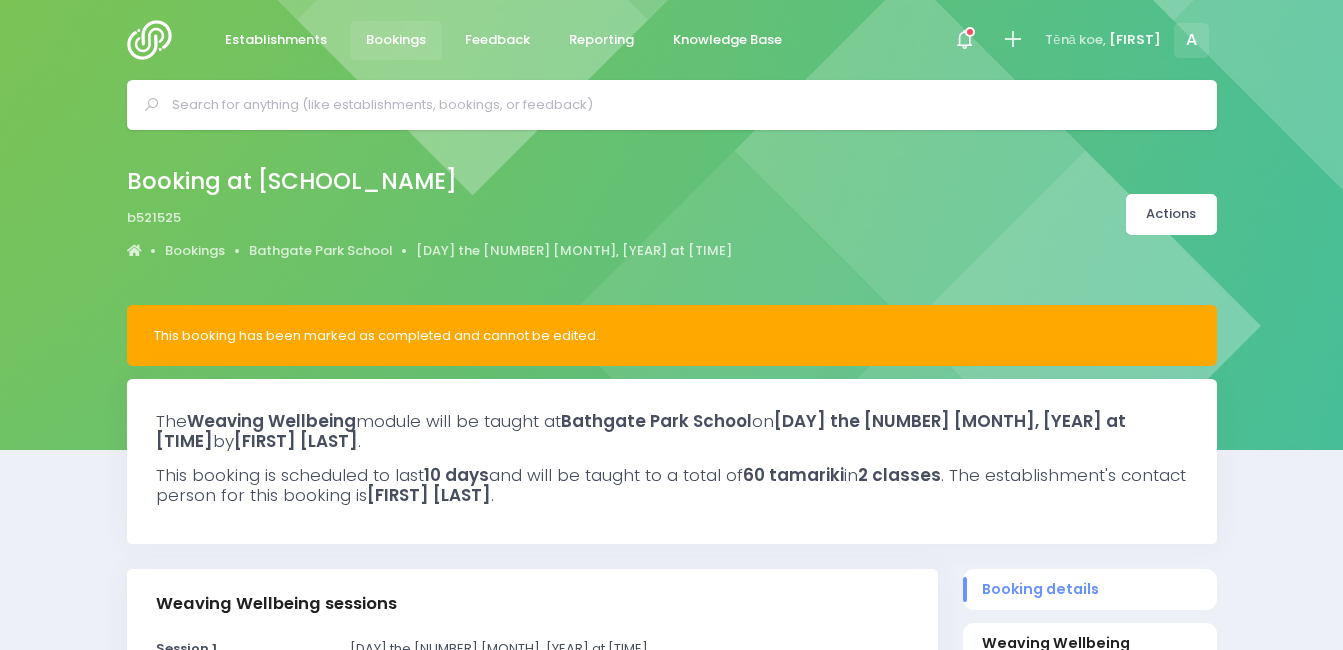 scroll, scrollTop: 0, scrollLeft: 0, axis: both 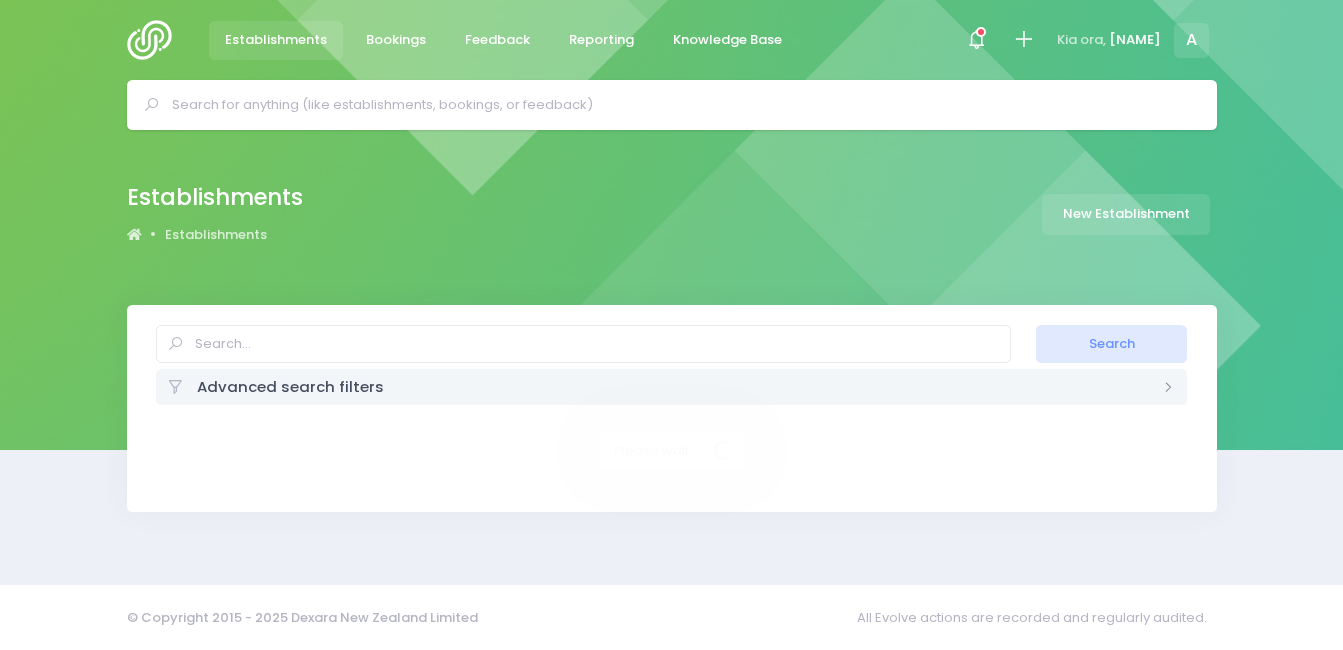 select on "20" 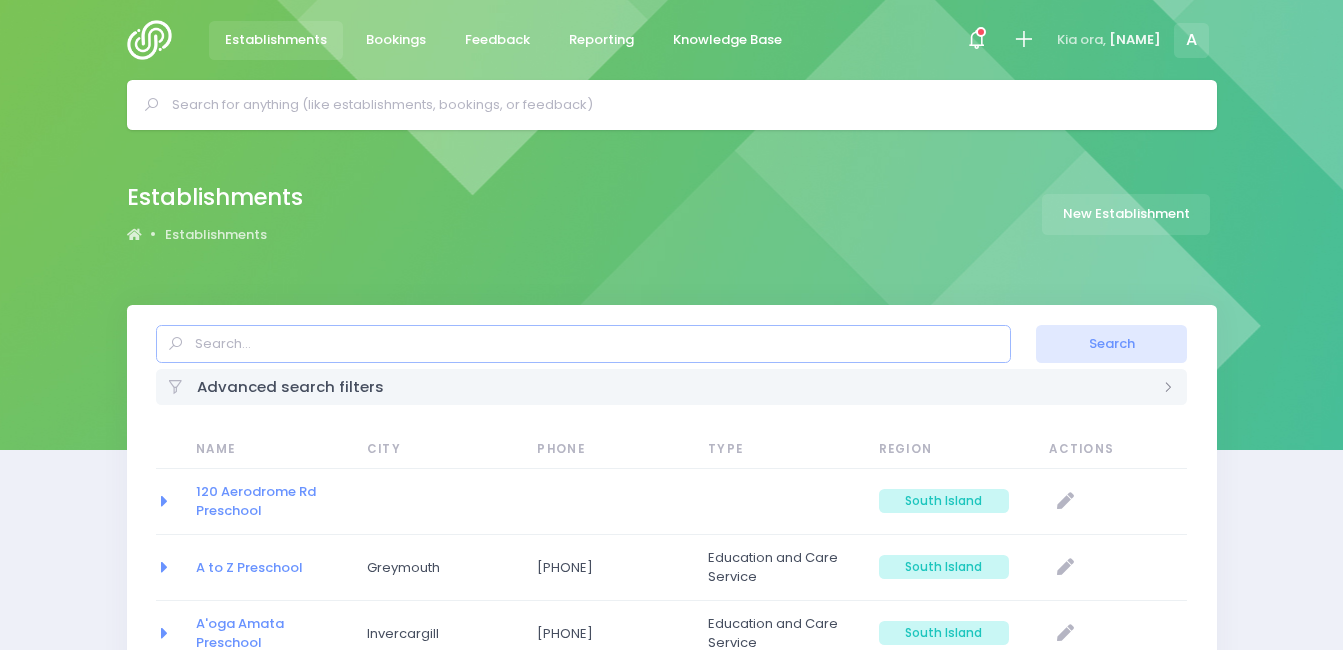 click at bounding box center [583, 344] 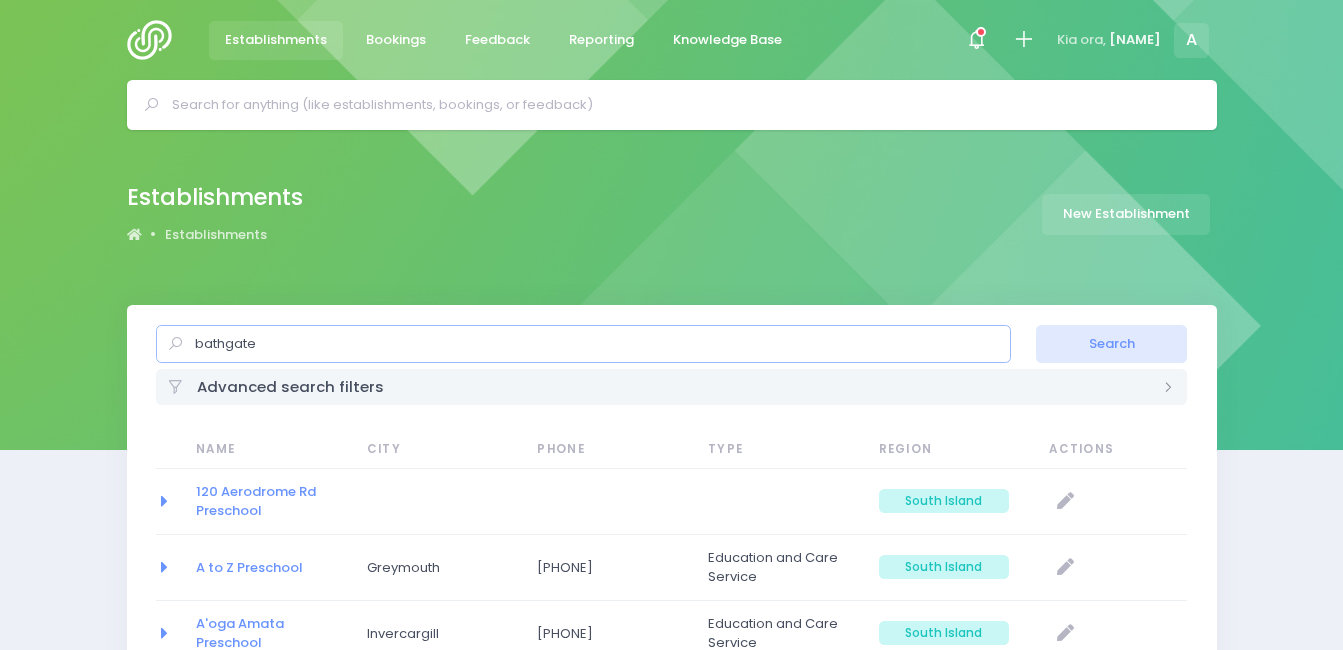 type on "bathgate" 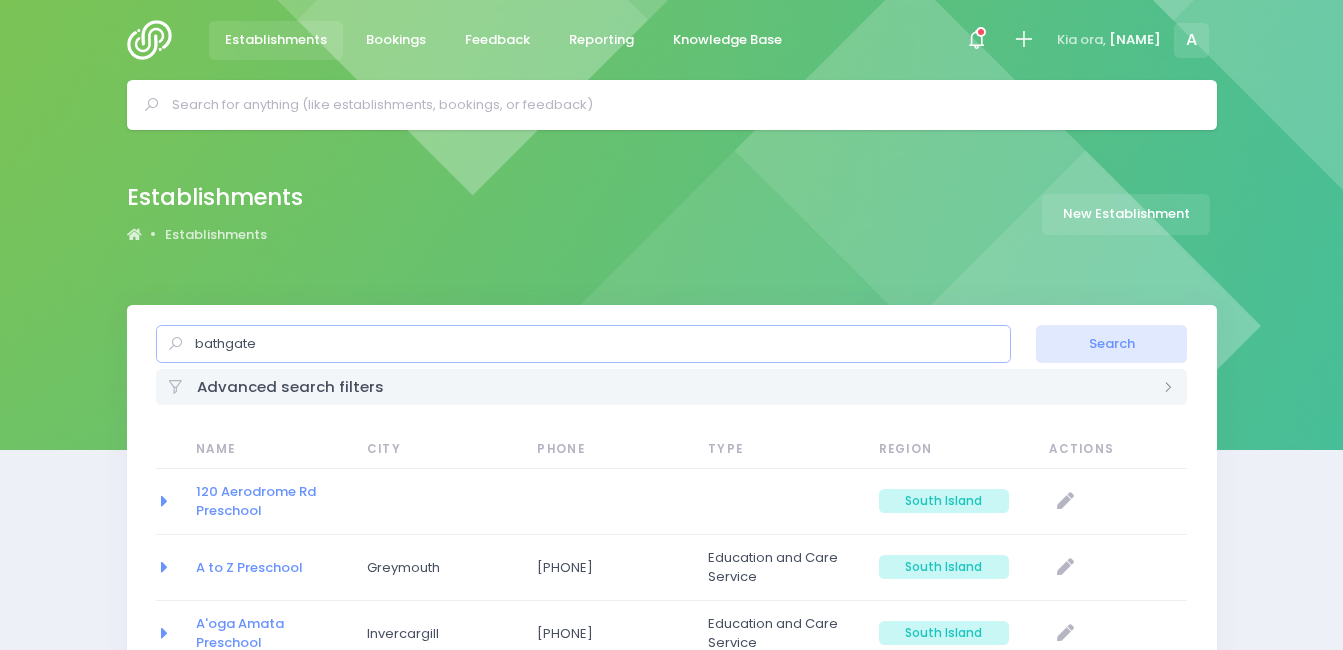 click on "Search" at bounding box center [1111, 344] 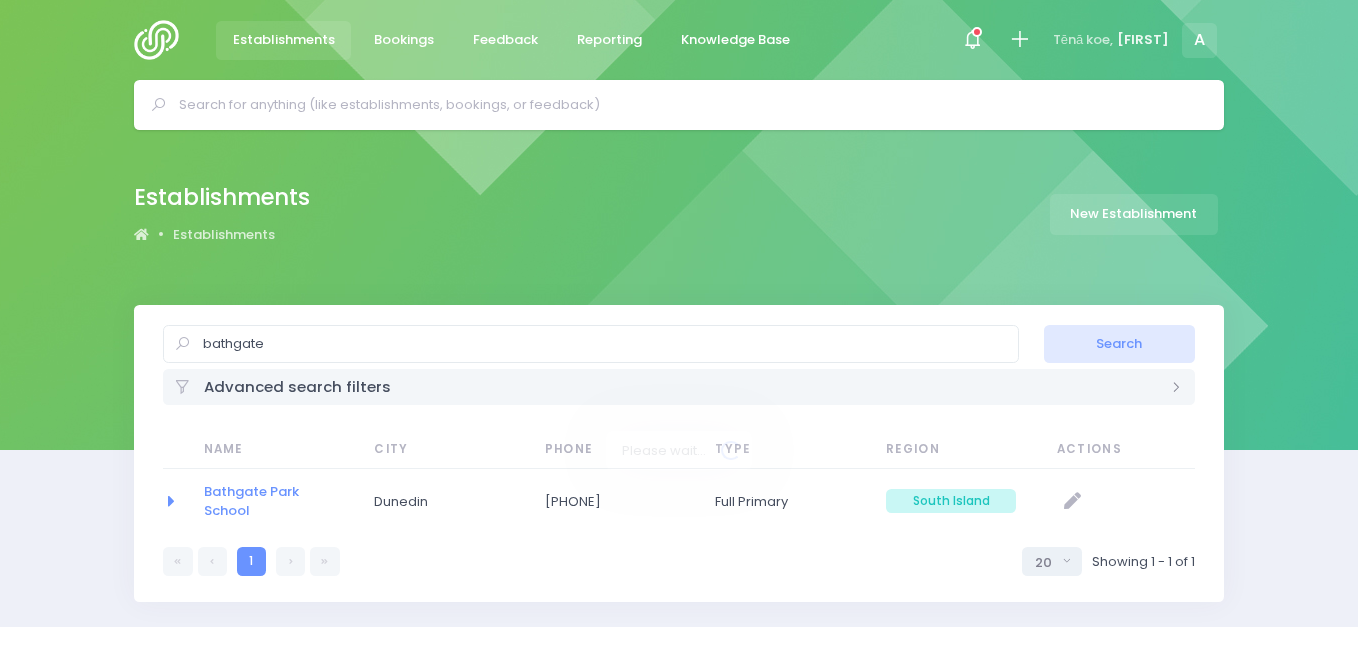 select on "20" 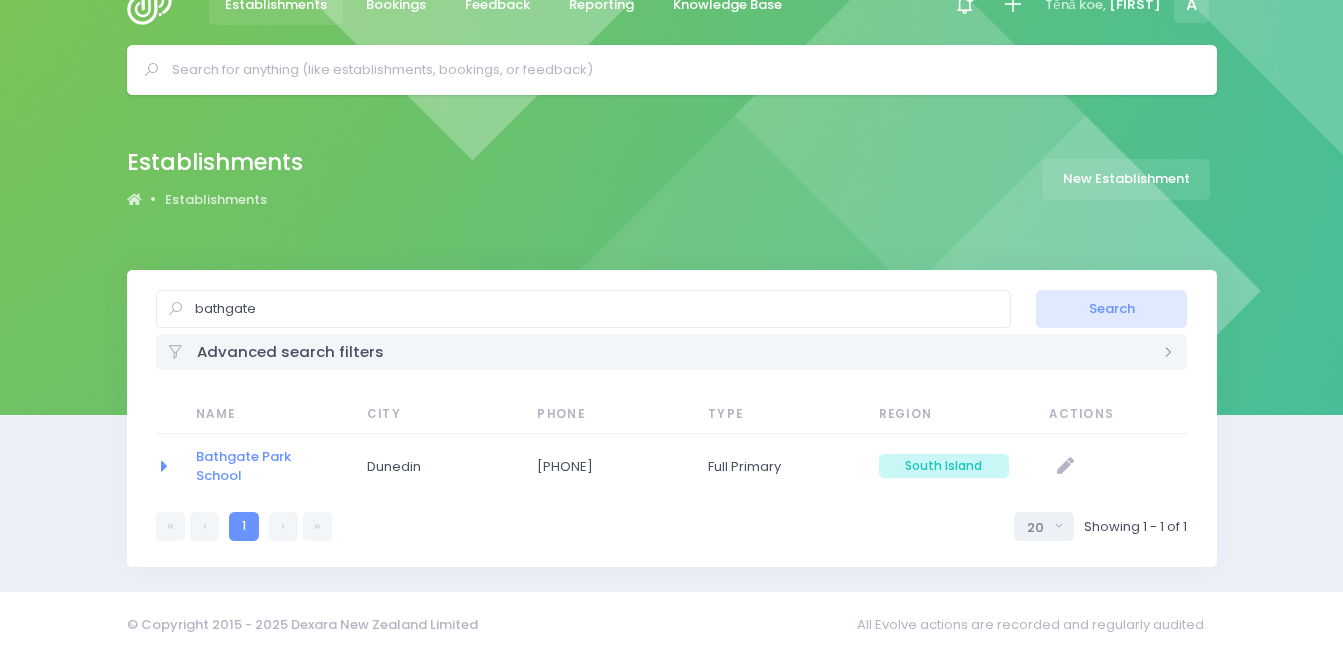 scroll, scrollTop: 42, scrollLeft: 0, axis: vertical 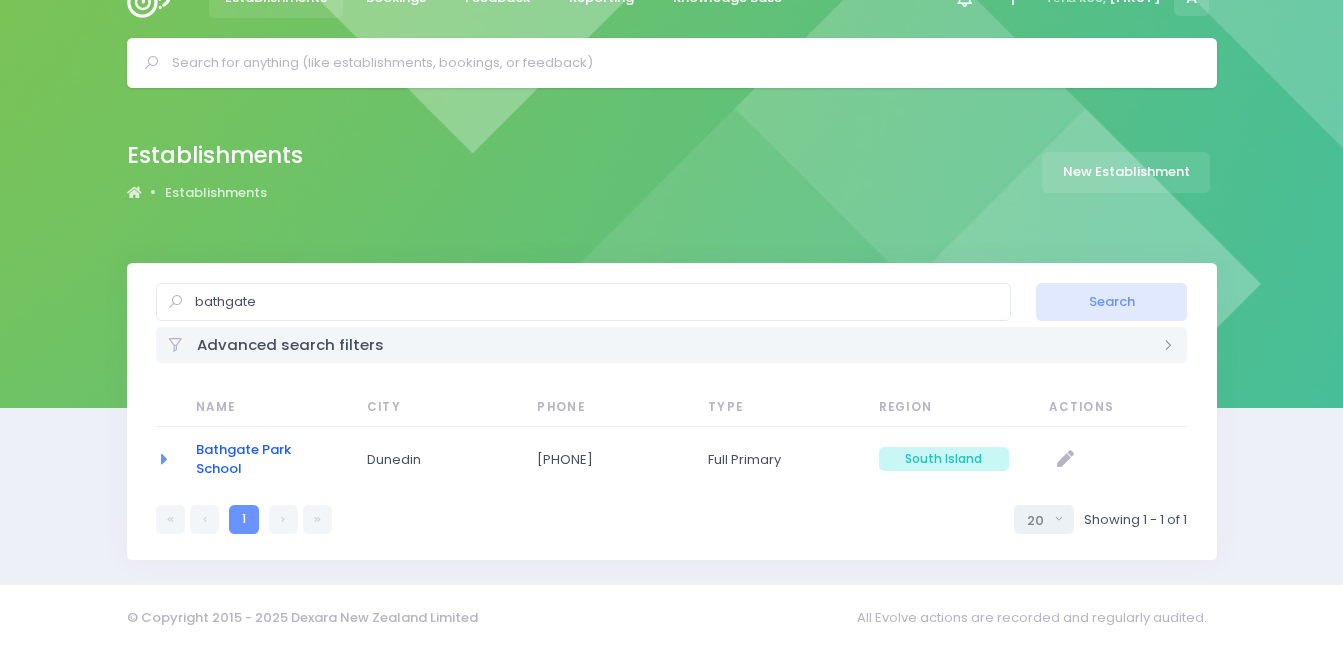 click on "Bathgate Park School" at bounding box center [243, 459] 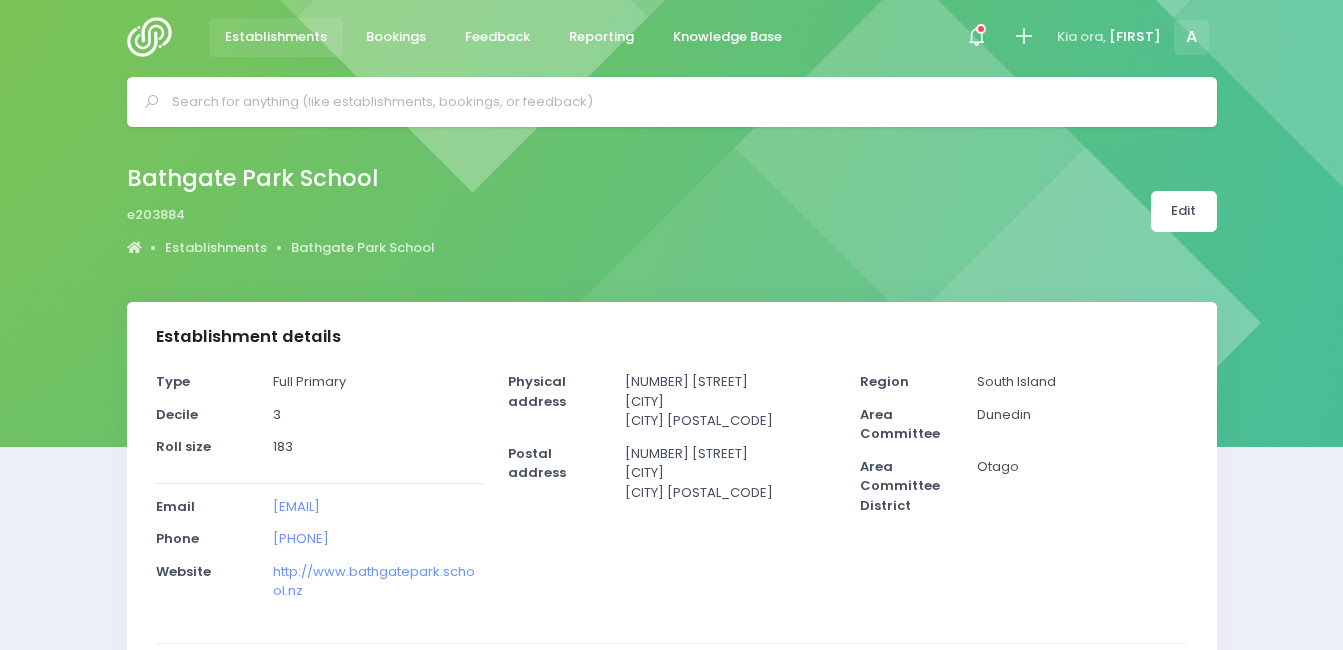 select on "5" 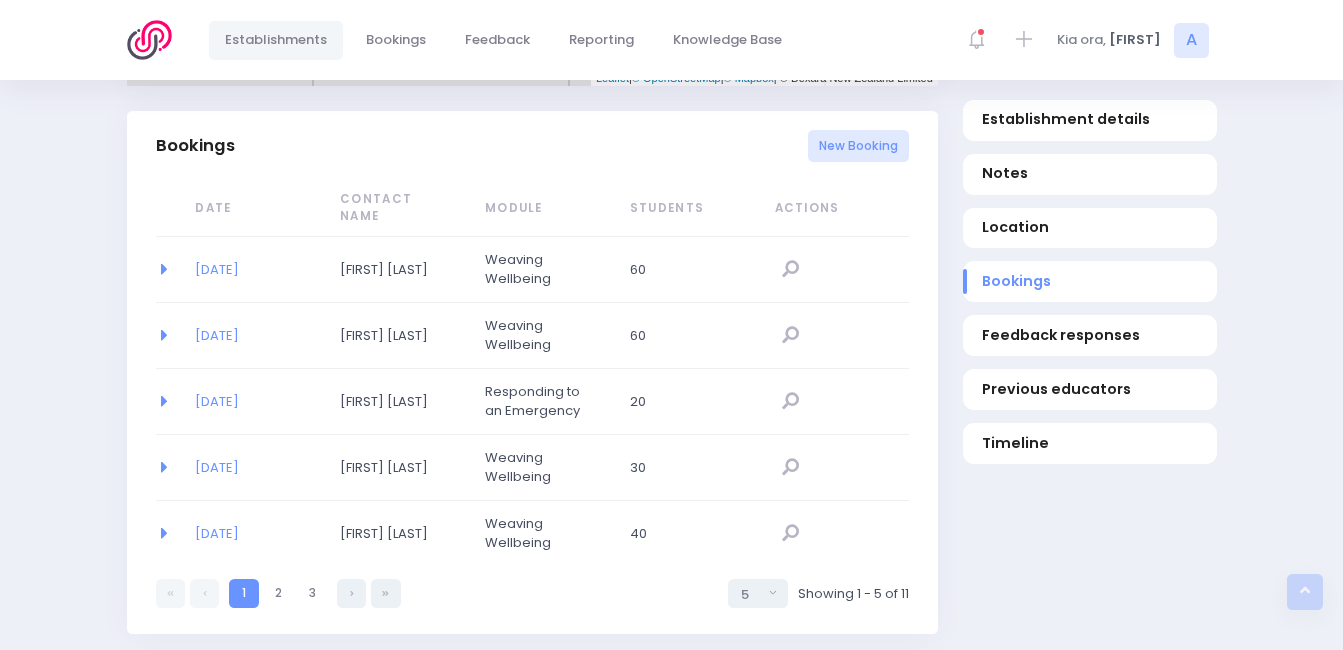 scroll, scrollTop: 1314, scrollLeft: 0, axis: vertical 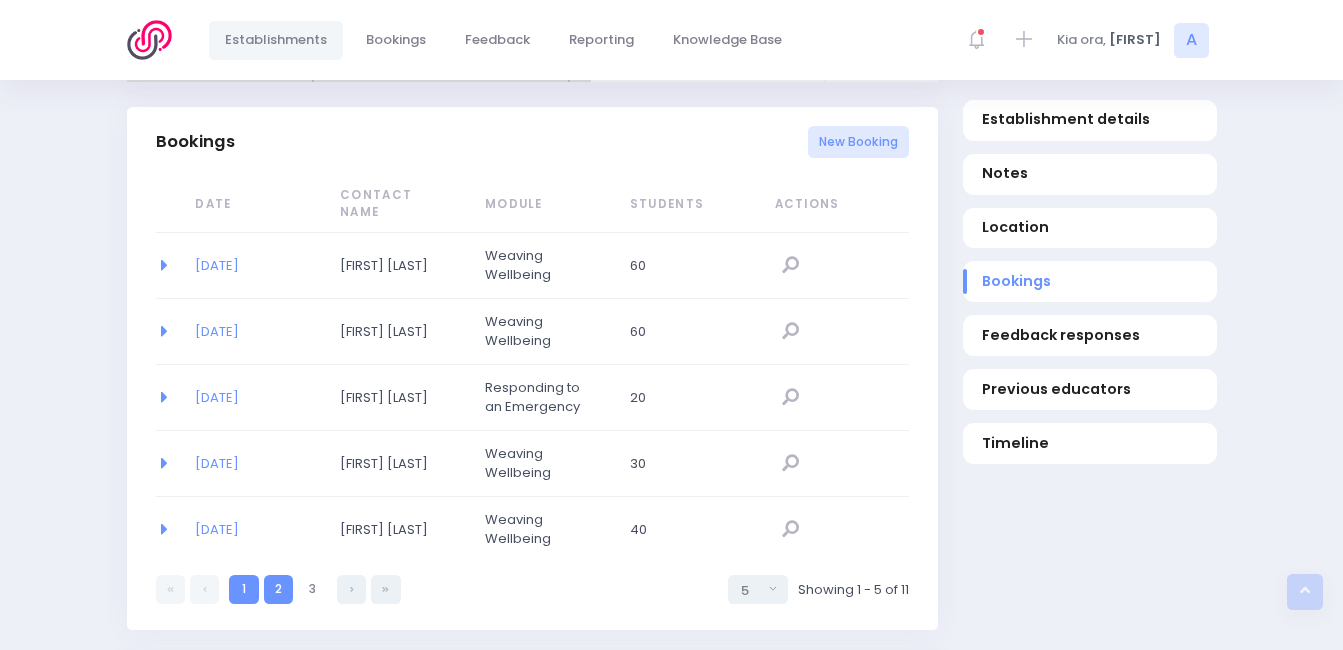 click on "2" at bounding box center (278, 589) 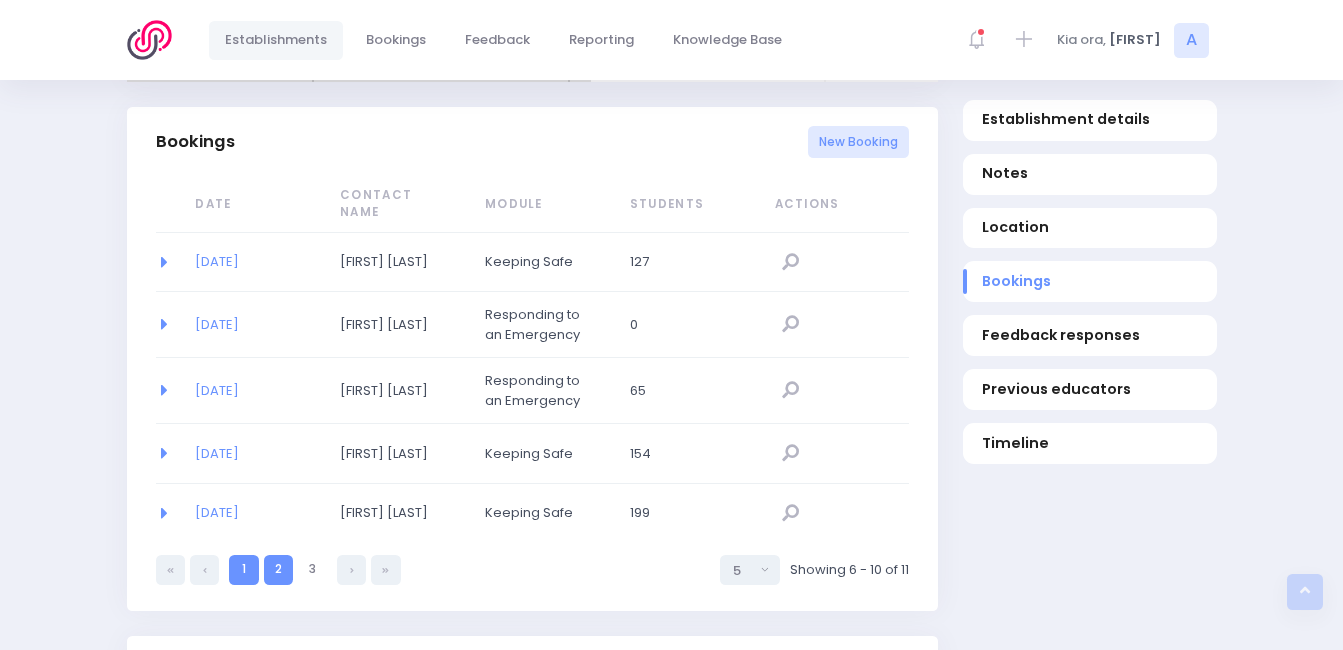 click on "1" at bounding box center [243, 569] 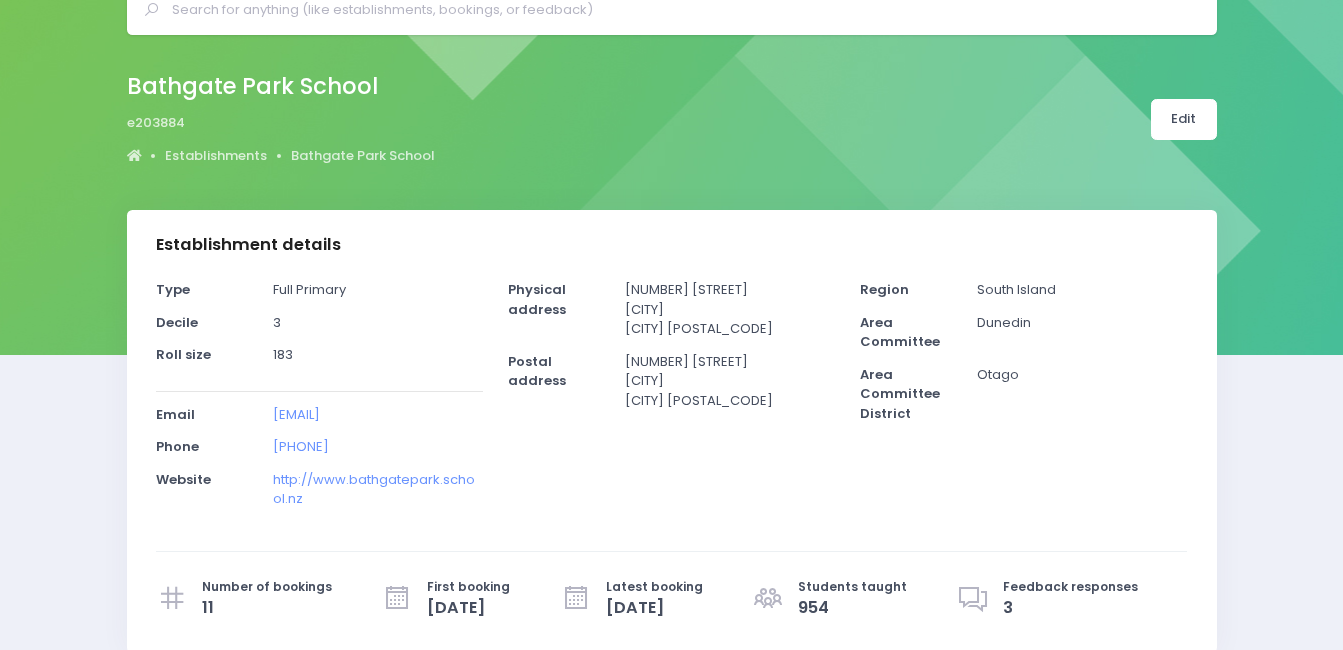 scroll, scrollTop: 89, scrollLeft: 0, axis: vertical 